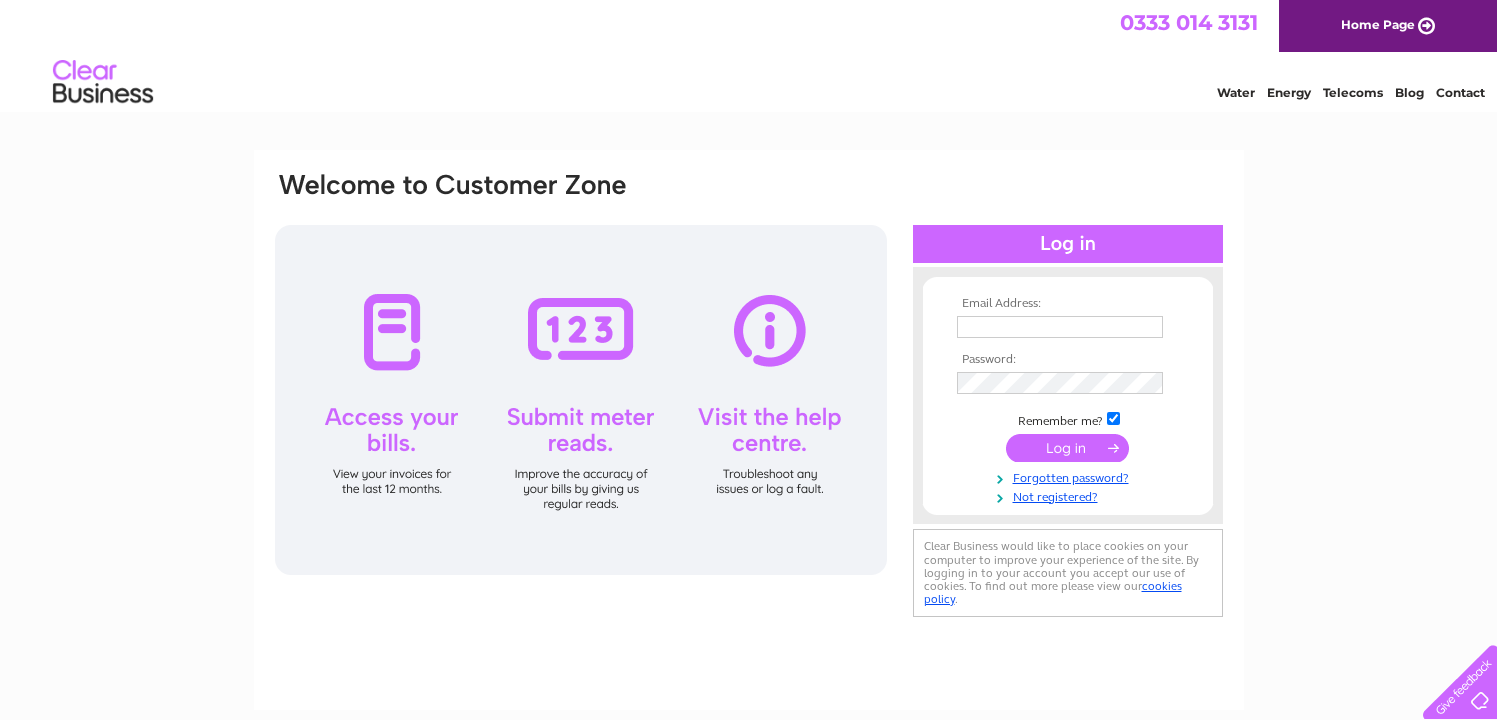 scroll, scrollTop: 0, scrollLeft: 0, axis: both 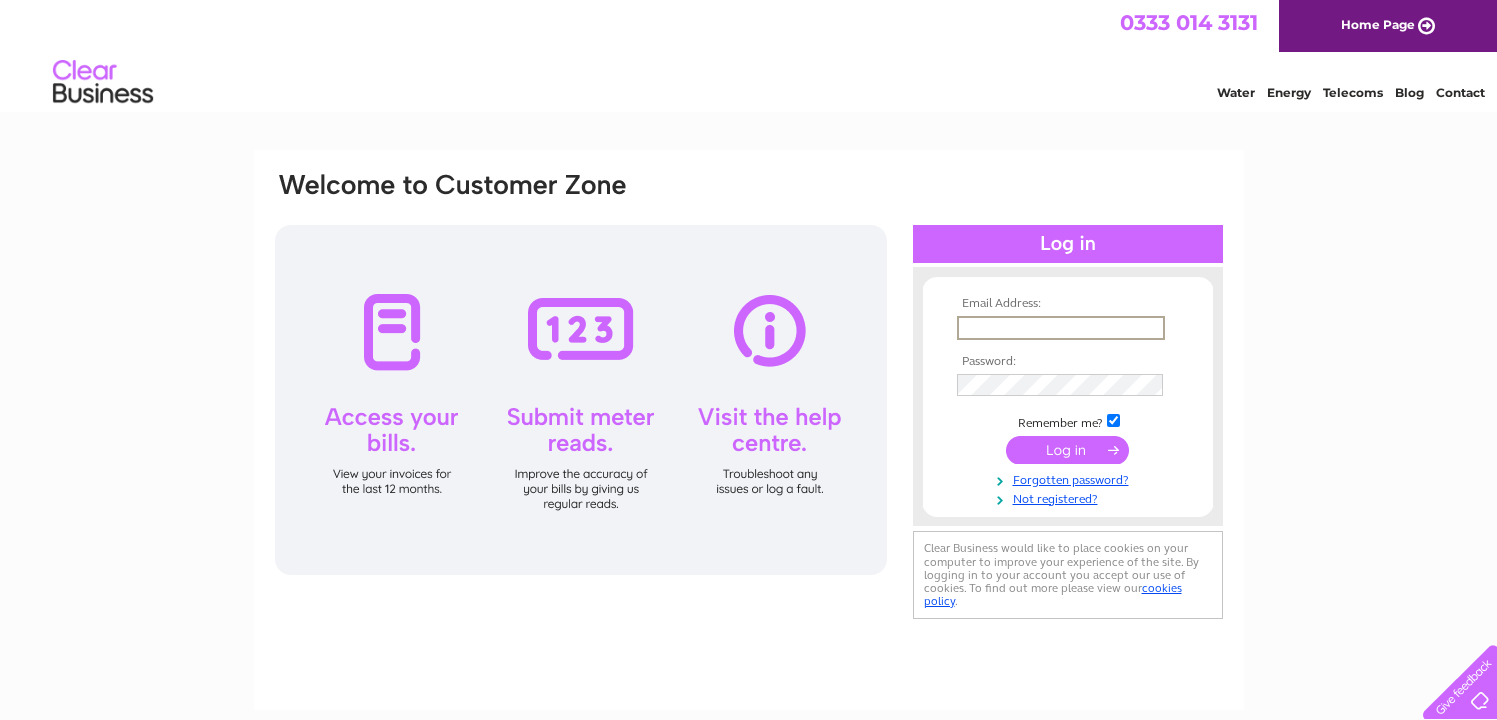 click at bounding box center [1061, 328] 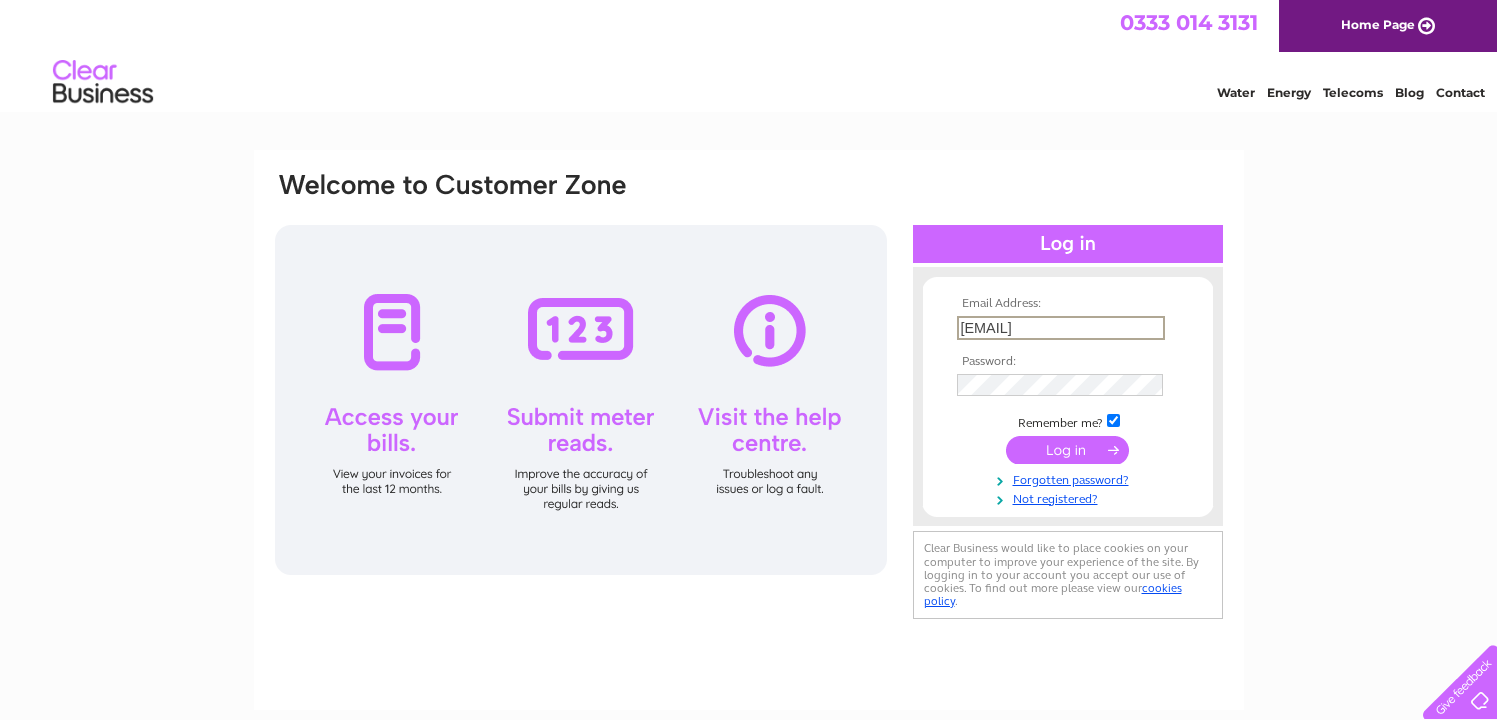 type on "[EMAIL]" 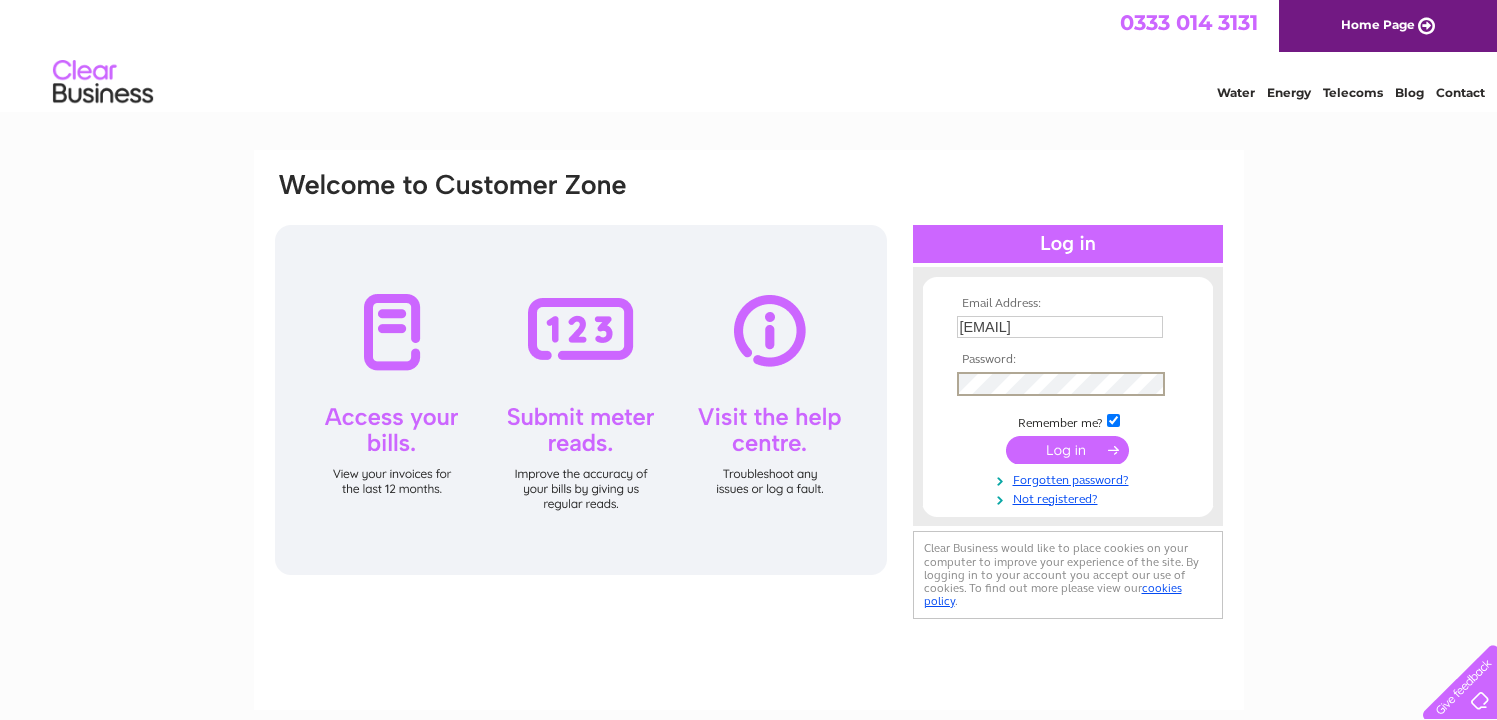 click at bounding box center [1067, 450] 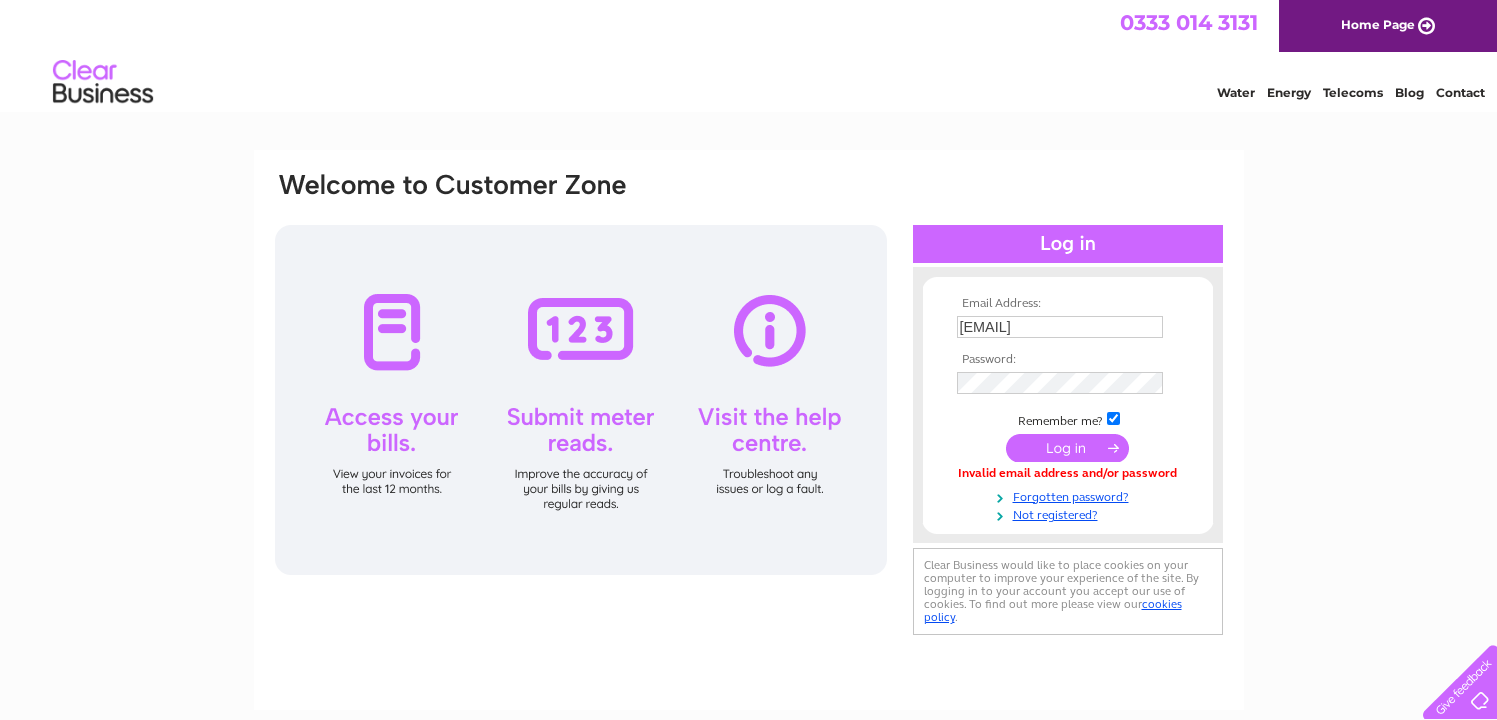 scroll, scrollTop: 0, scrollLeft: 0, axis: both 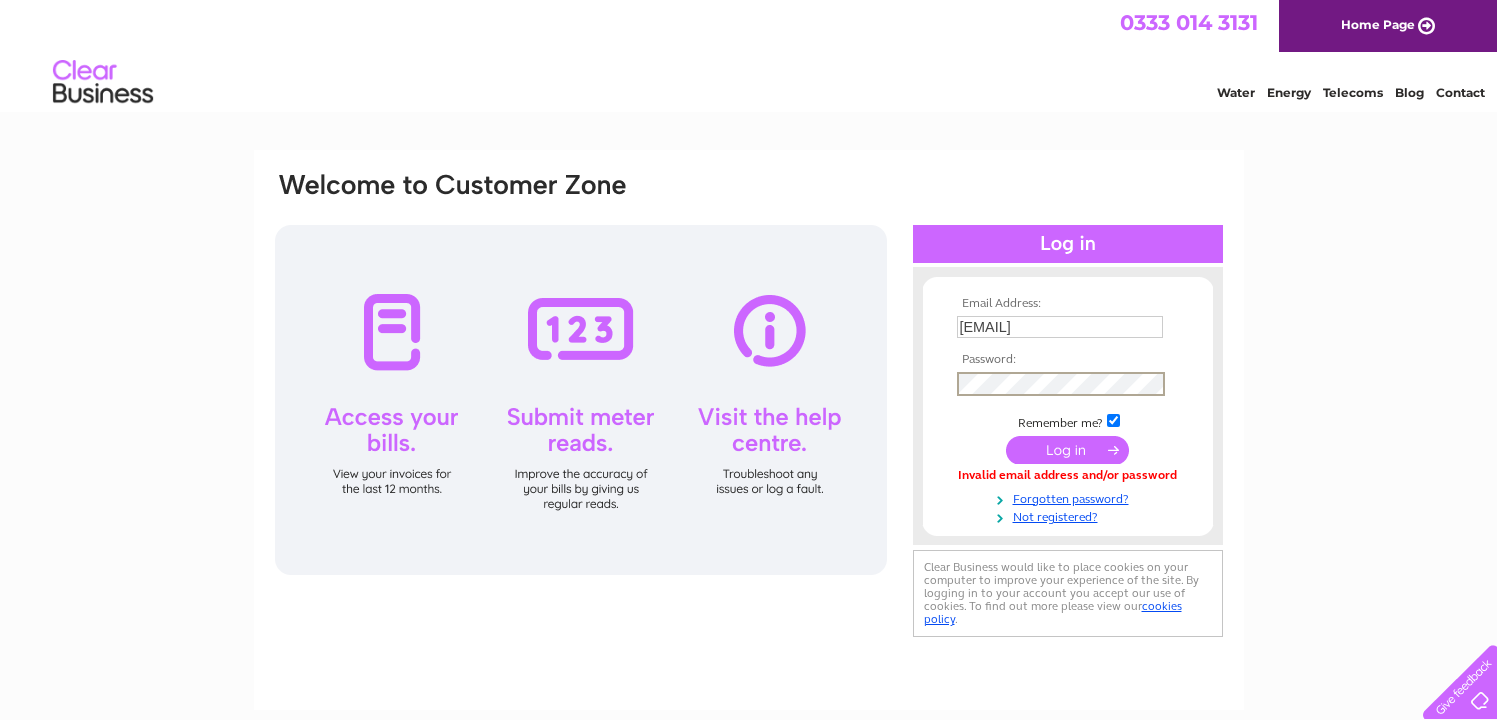 click at bounding box center (1067, 450) 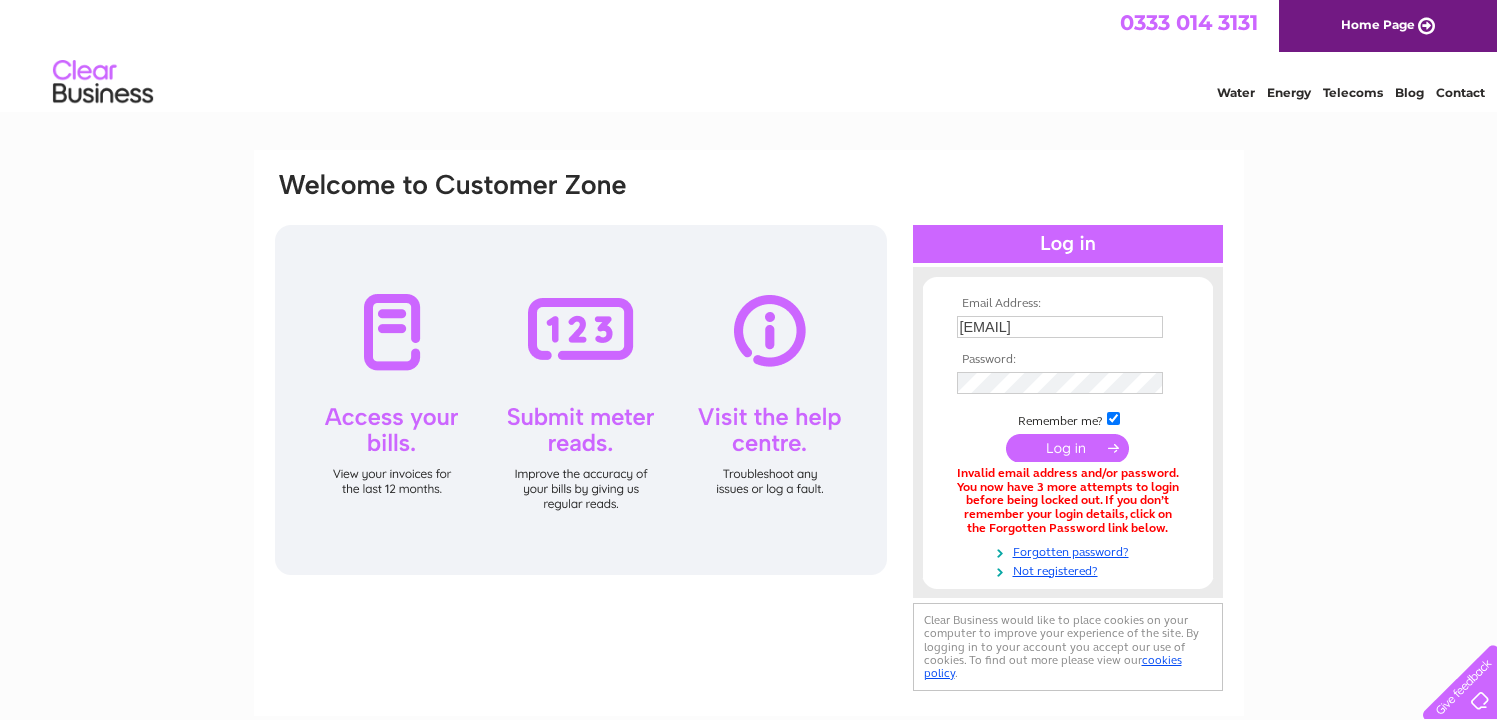scroll, scrollTop: 0, scrollLeft: 0, axis: both 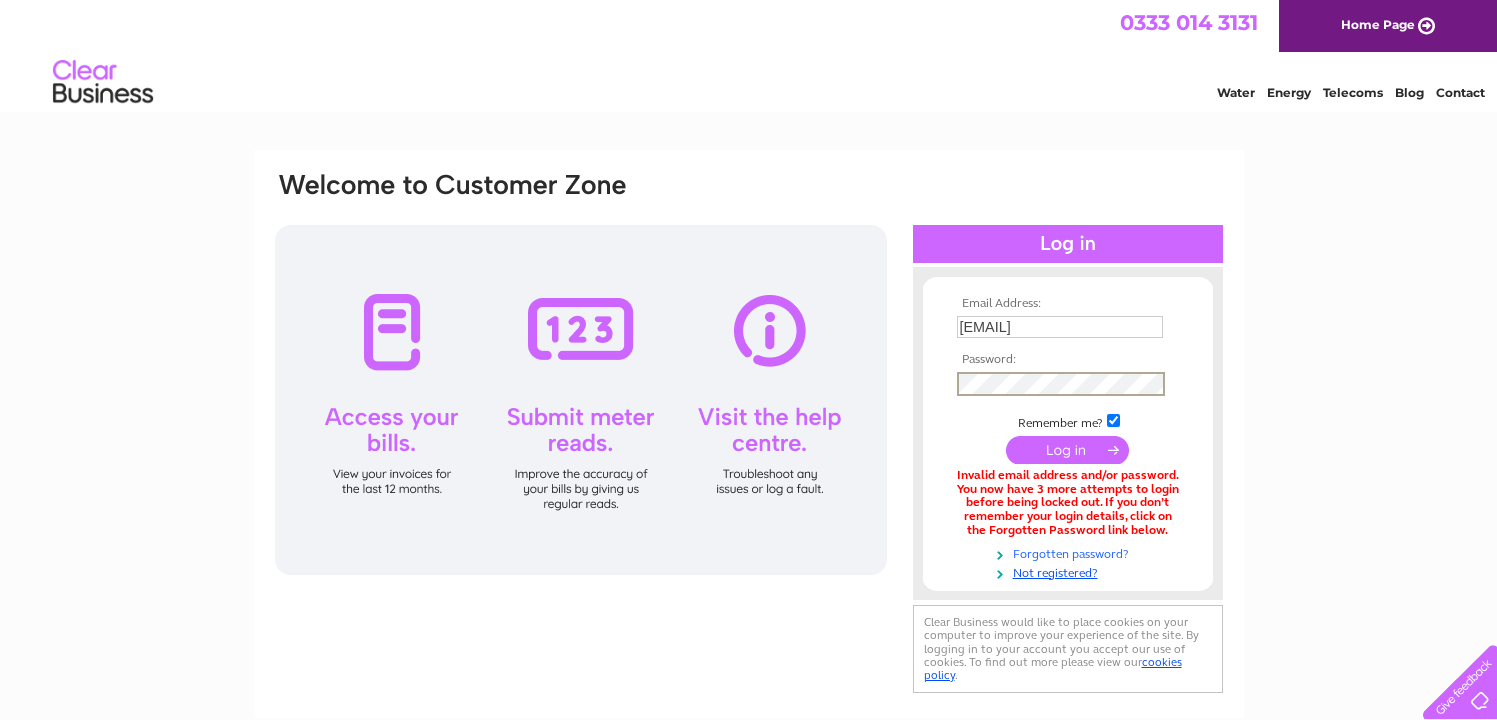 click on "Forgotten password?" at bounding box center [1070, 552] 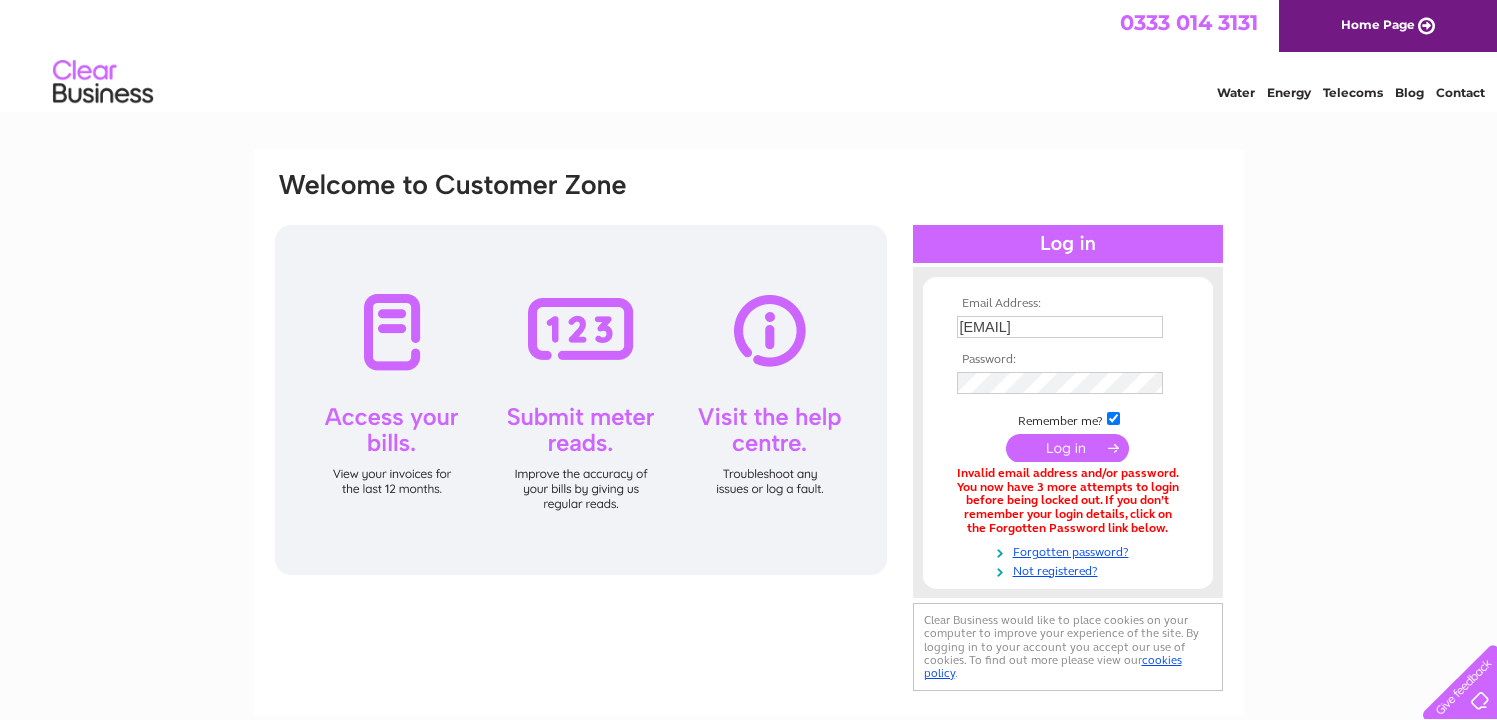 click on "Email Address:
waimluk@hotmail.co.uk
Password:" at bounding box center [1068, 437] 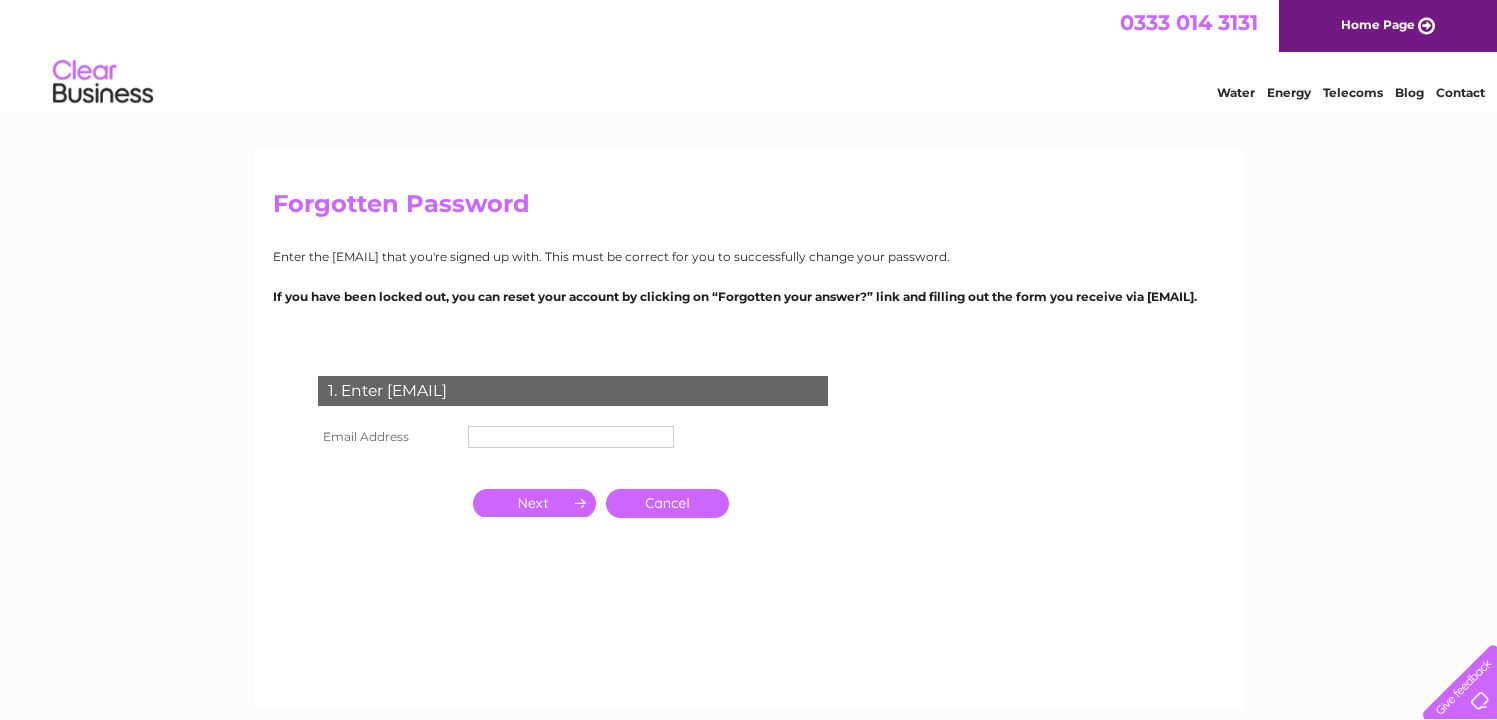 scroll, scrollTop: 0, scrollLeft: 0, axis: both 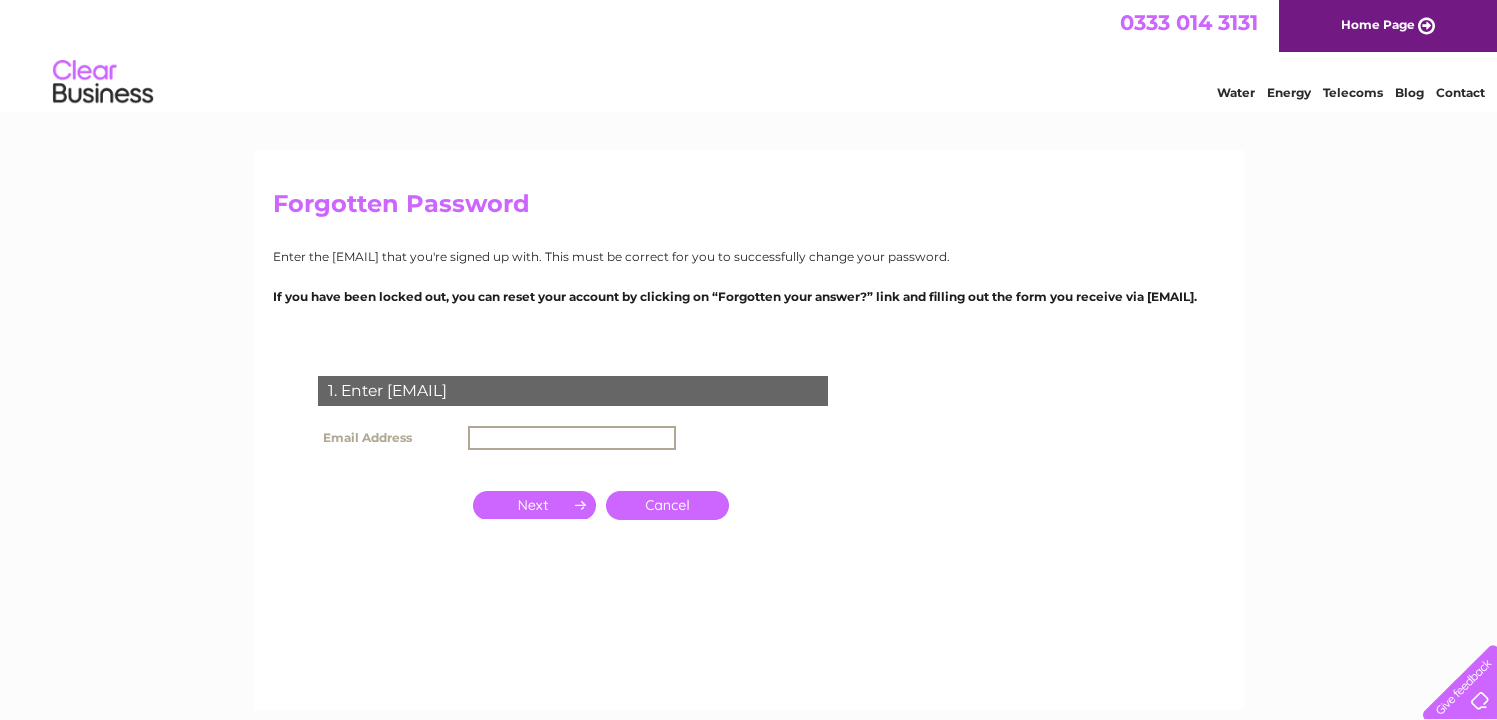 click at bounding box center [572, 438] 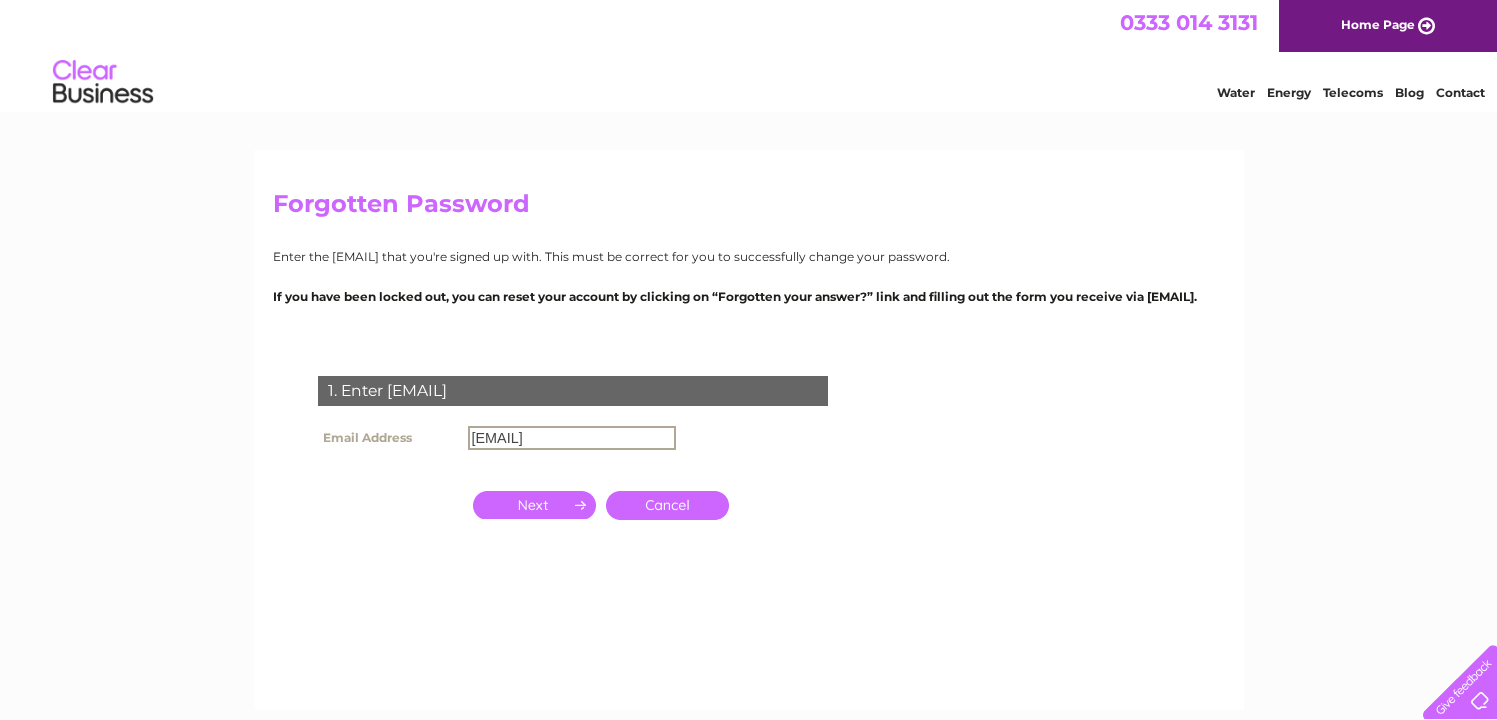 type on "[EMAIL]" 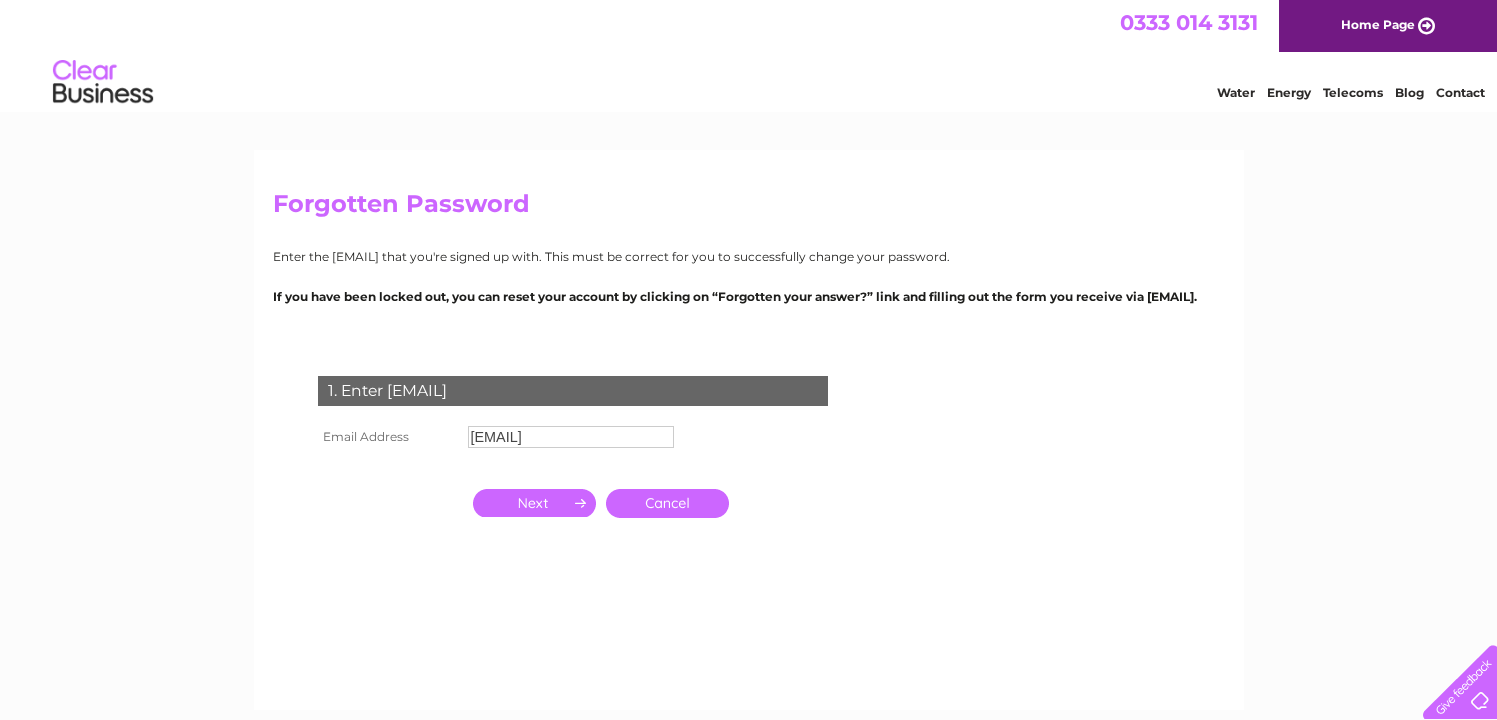 click at bounding box center (534, 503) 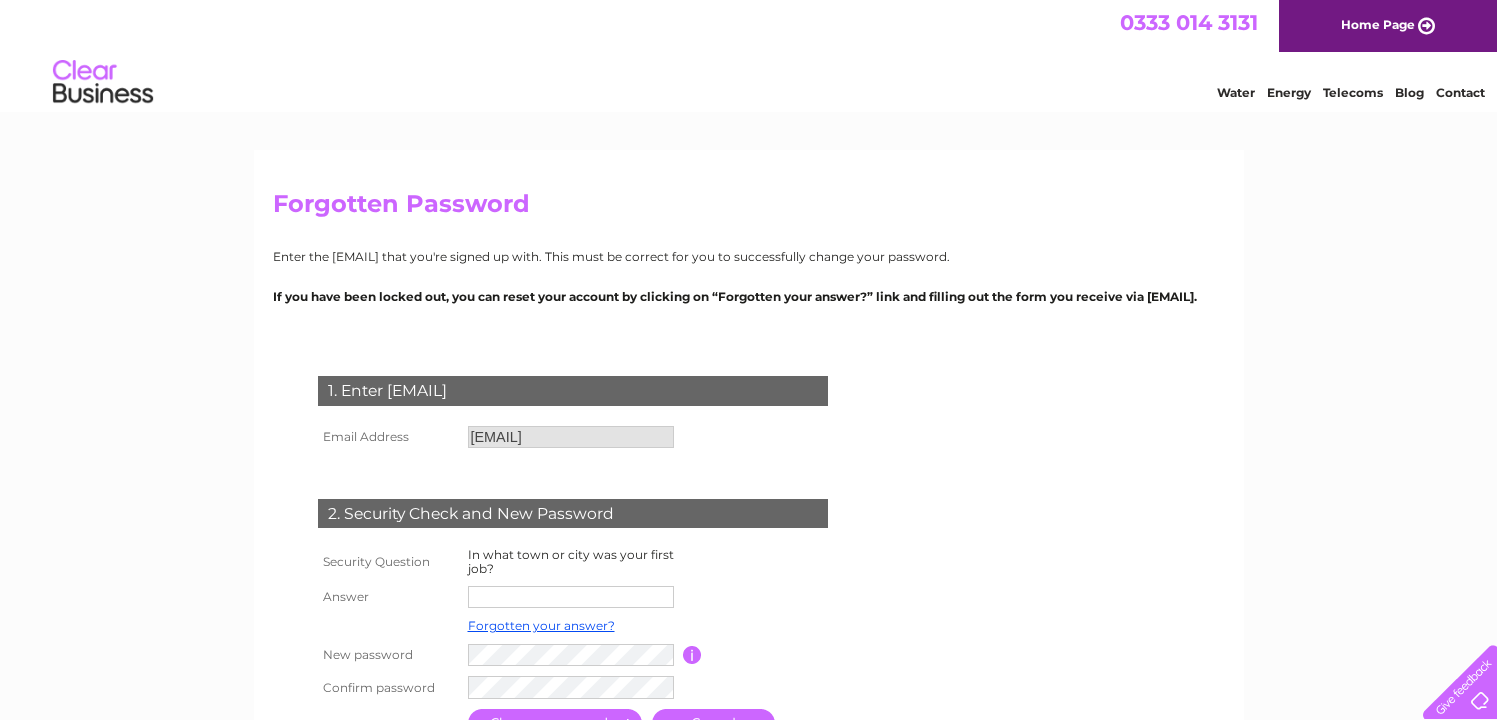 click at bounding box center (571, 597) 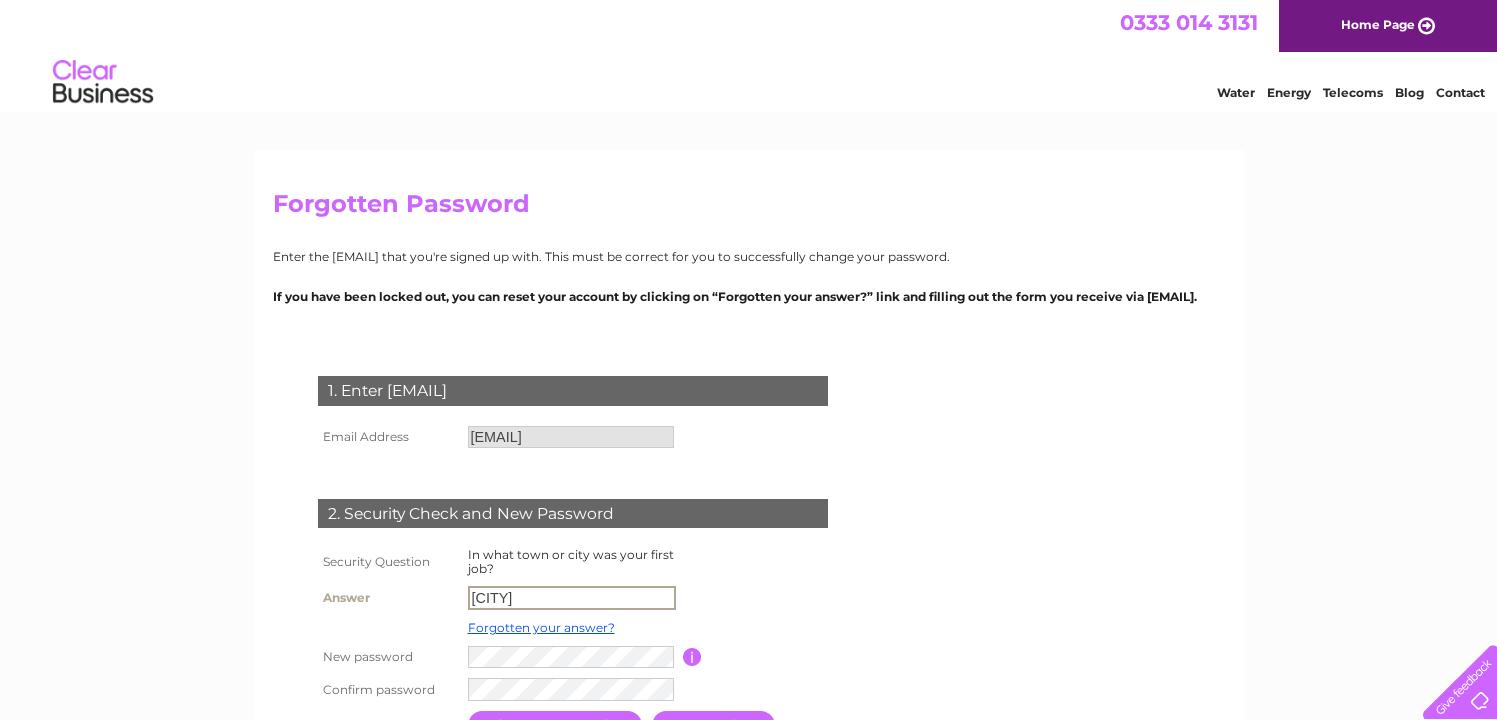 type on "aylesbury" 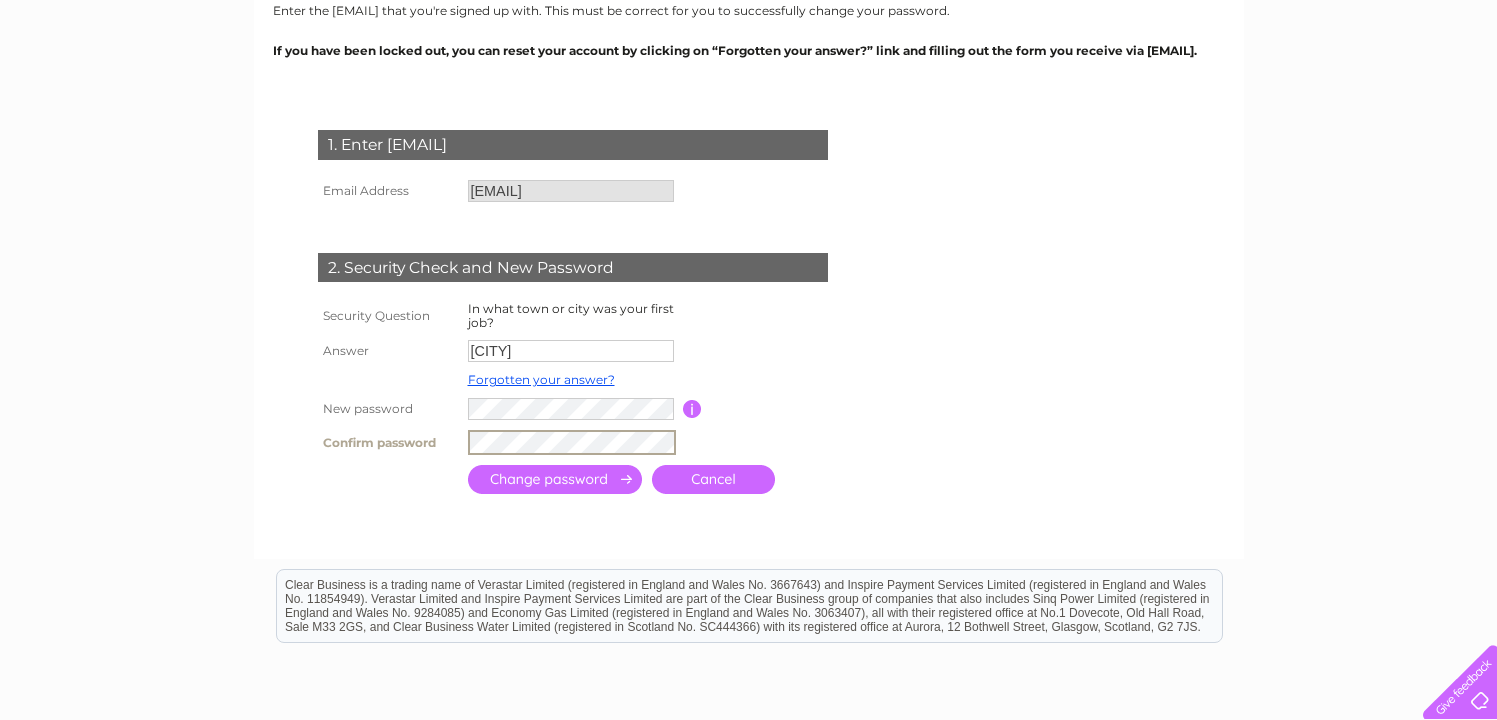 scroll, scrollTop: 316, scrollLeft: 0, axis: vertical 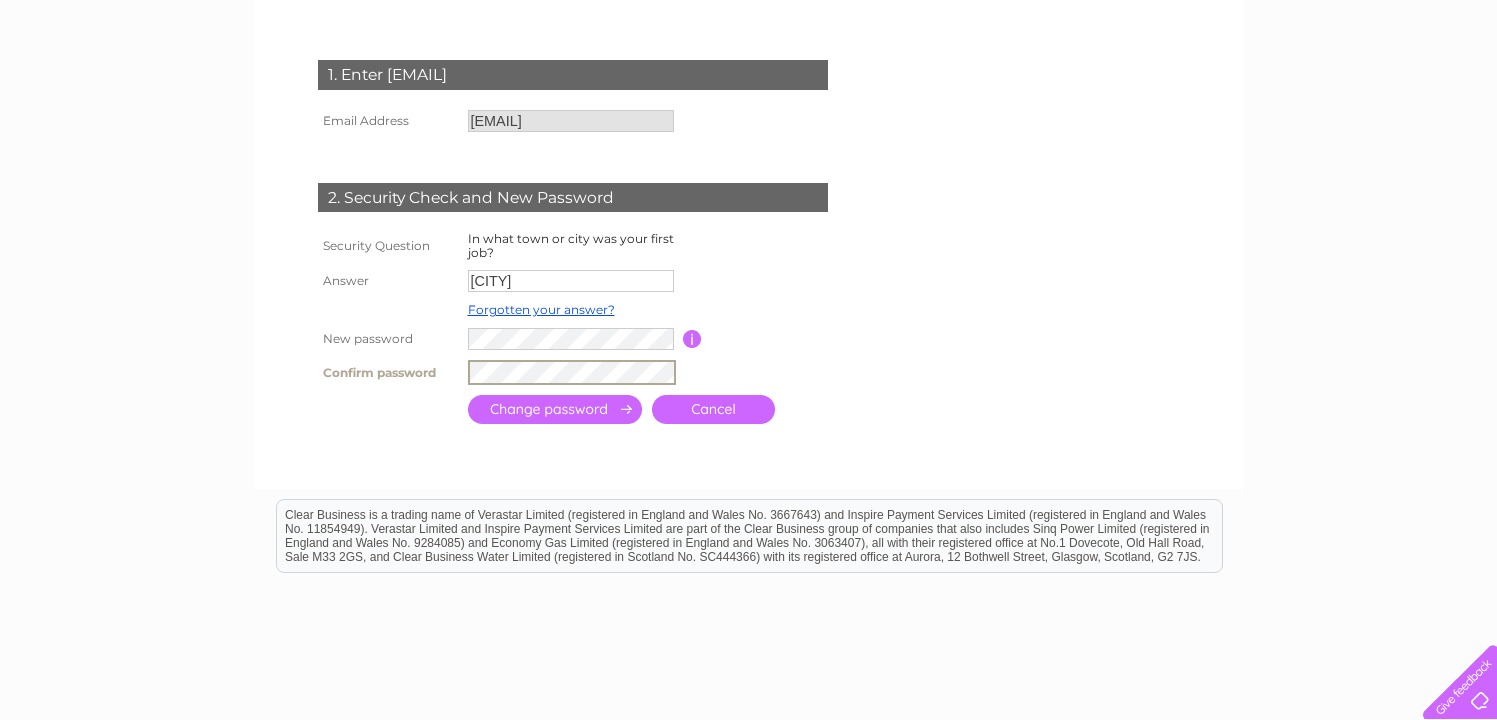 click at bounding box center (555, 409) 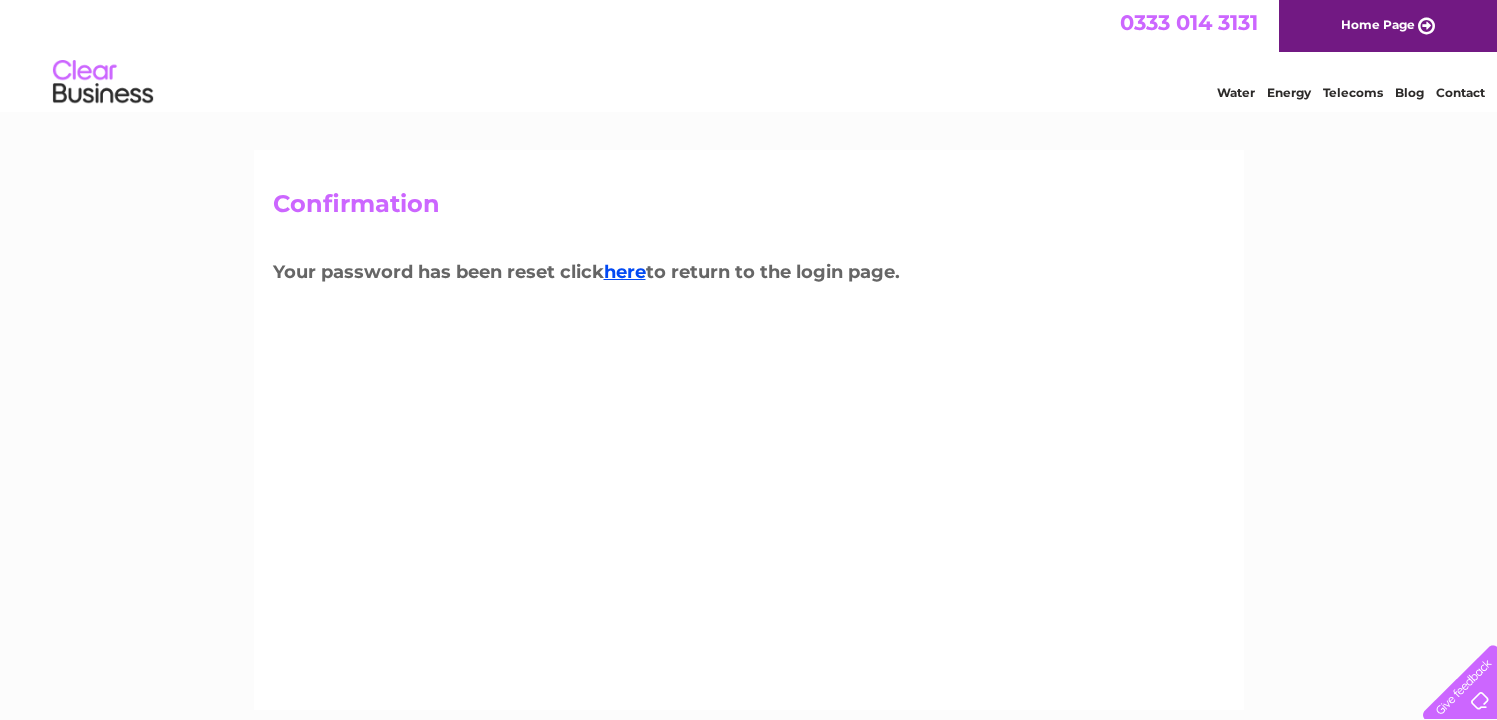 scroll, scrollTop: 0, scrollLeft: 0, axis: both 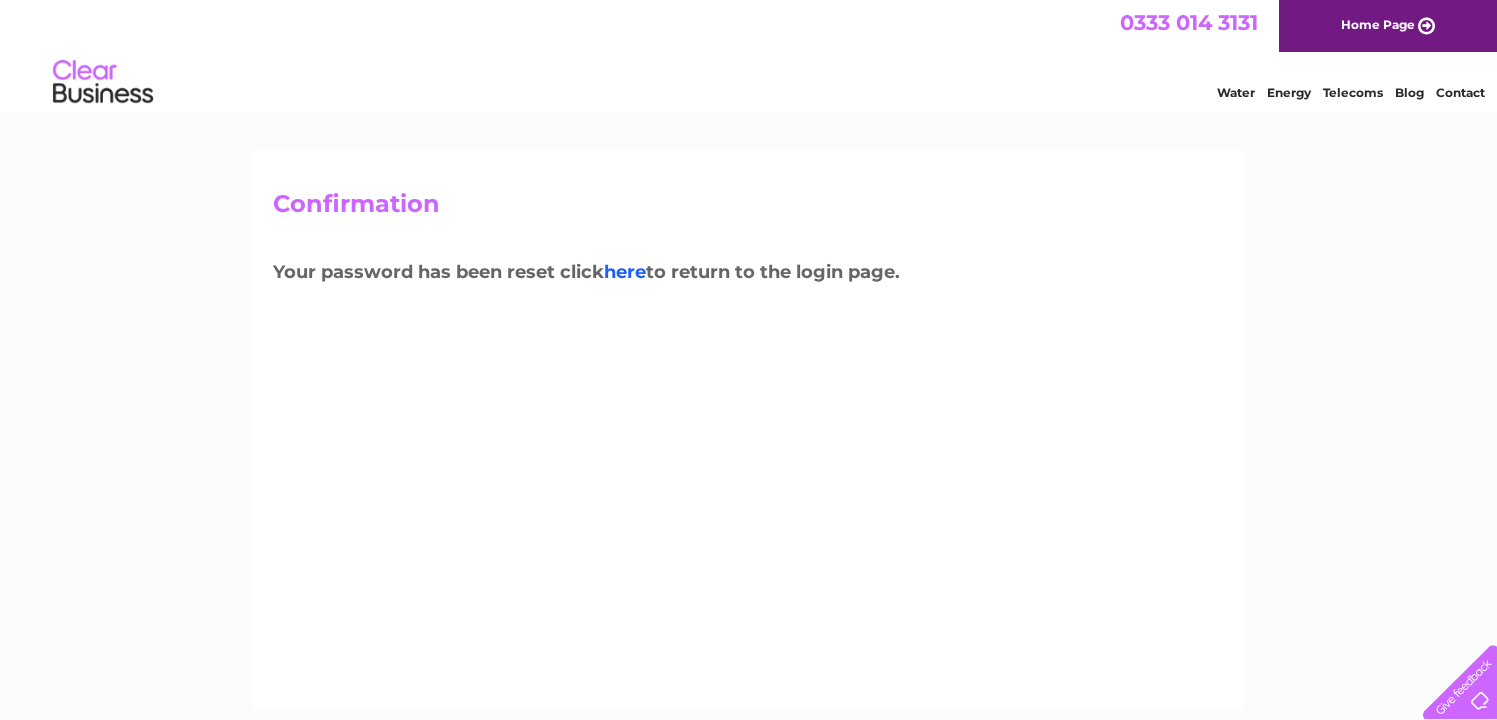click on "here" at bounding box center (625, 272) 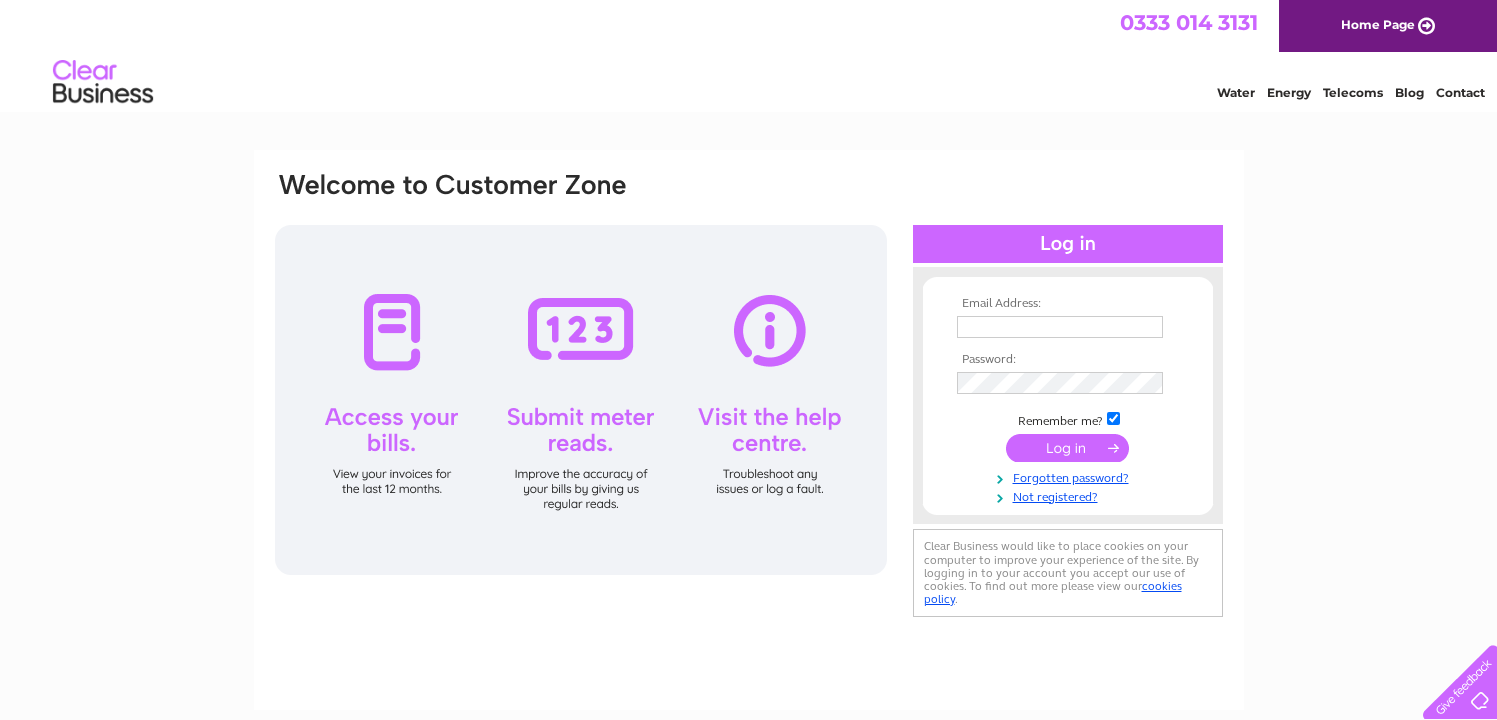scroll, scrollTop: 0, scrollLeft: 0, axis: both 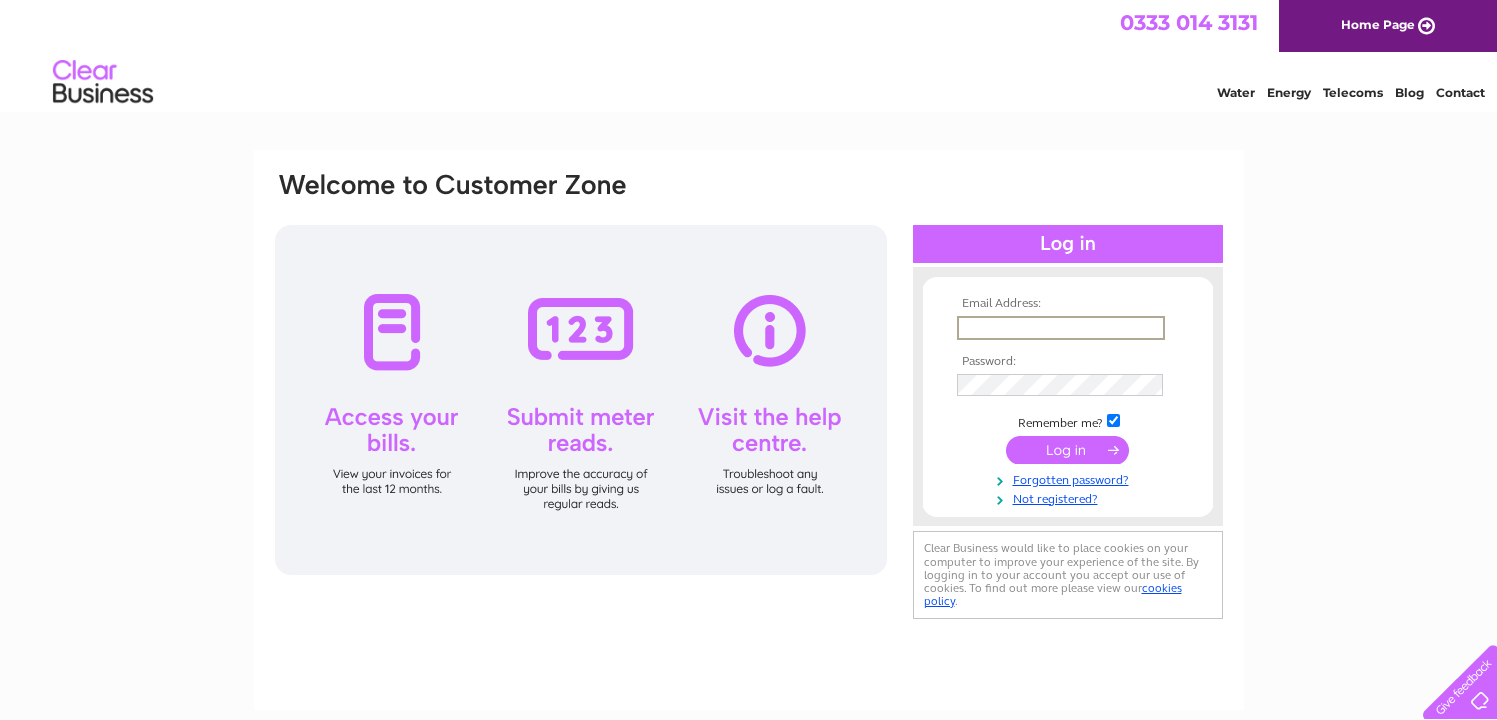 click at bounding box center [1061, 328] 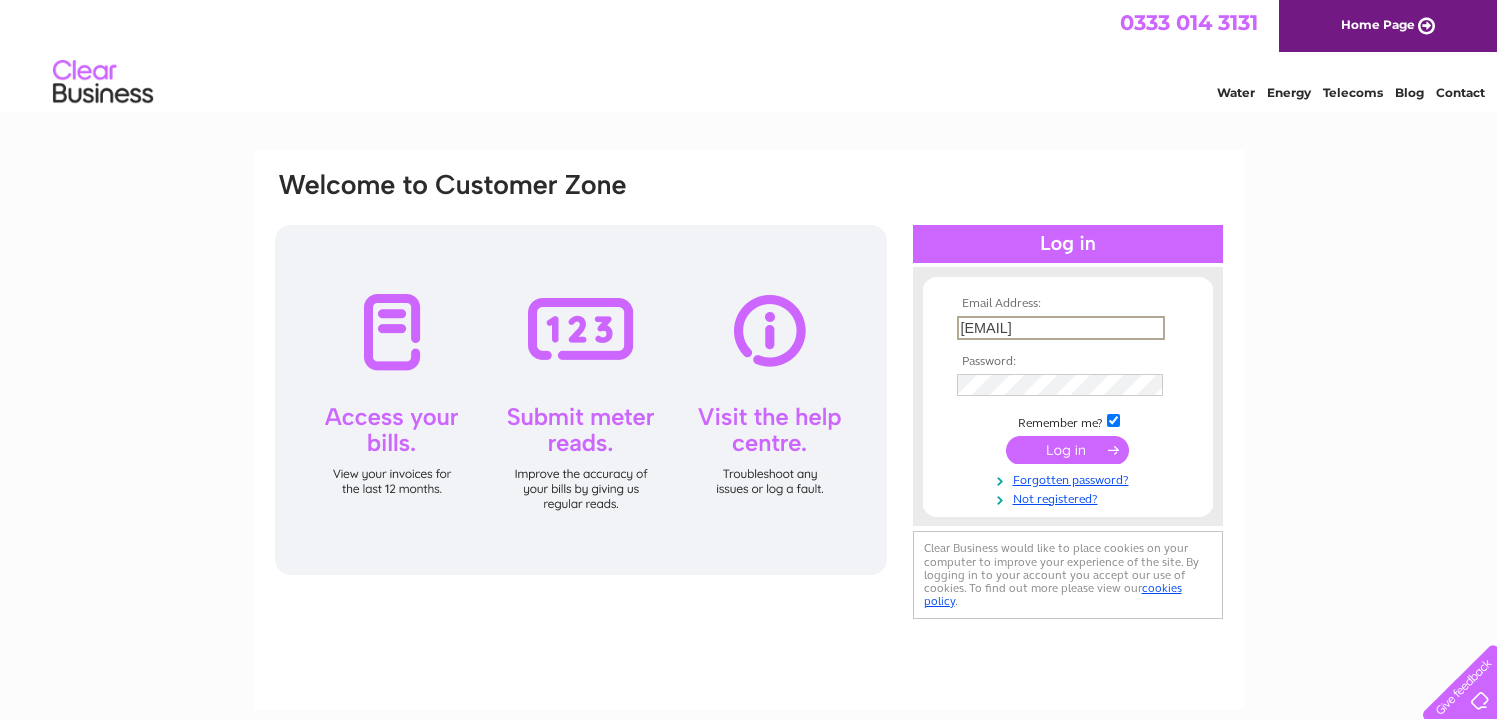 type on "waimluk@hotmail.co.uk" 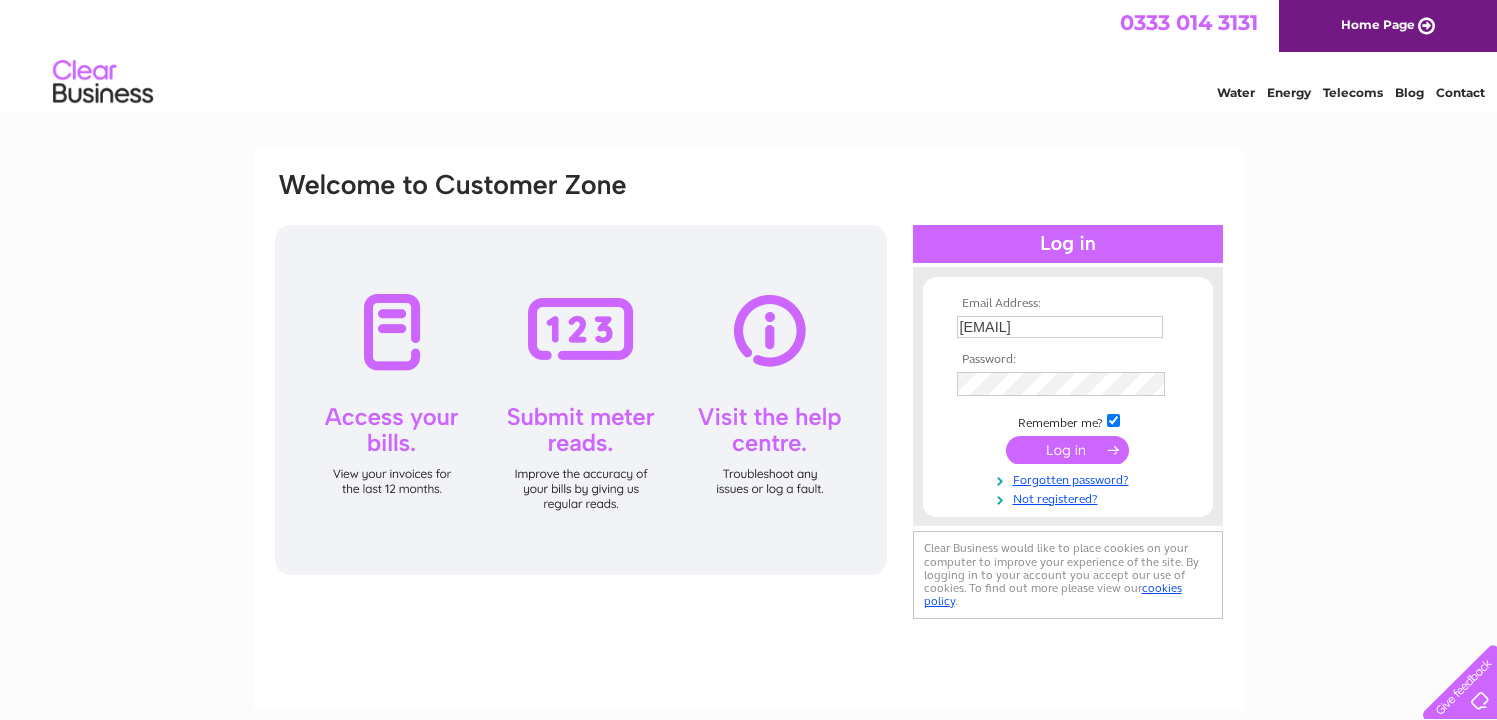 click at bounding box center [1067, 450] 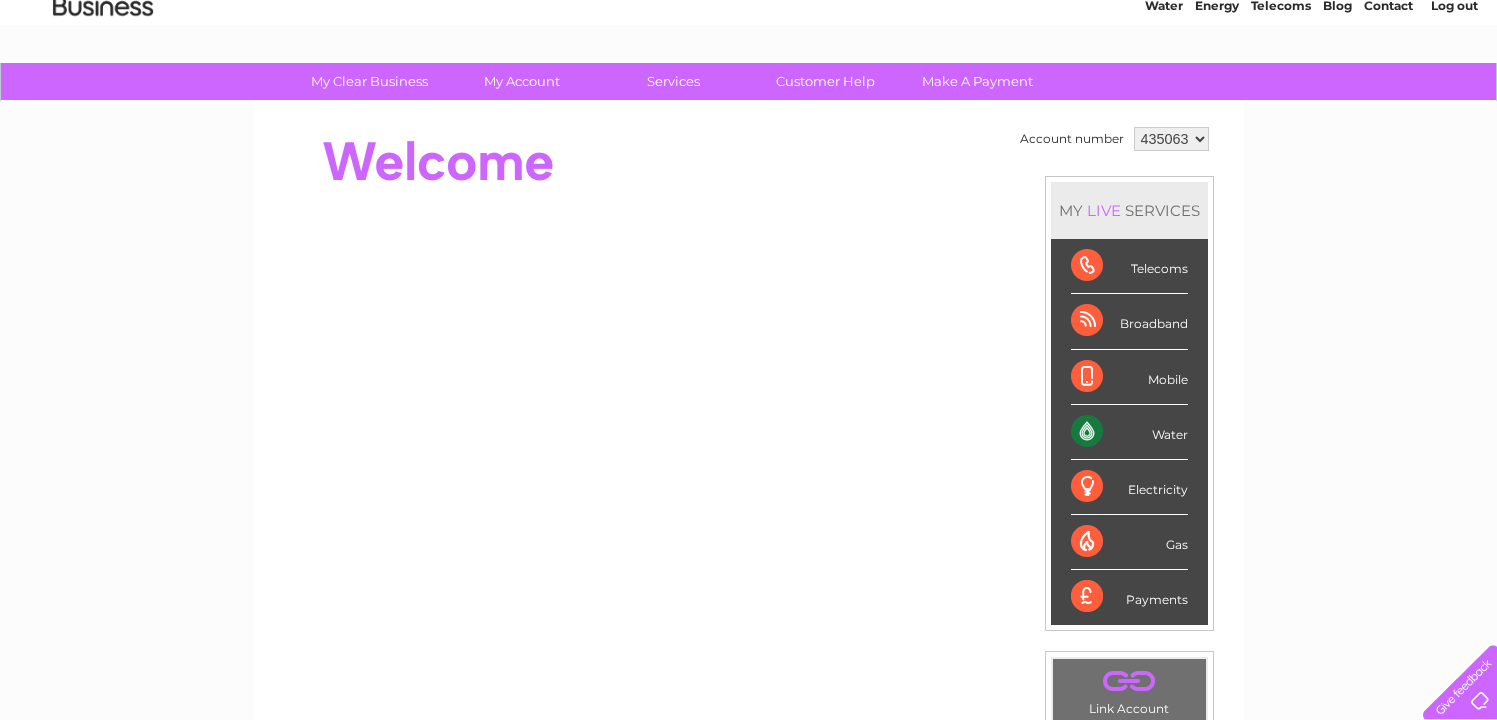scroll, scrollTop: 126, scrollLeft: 0, axis: vertical 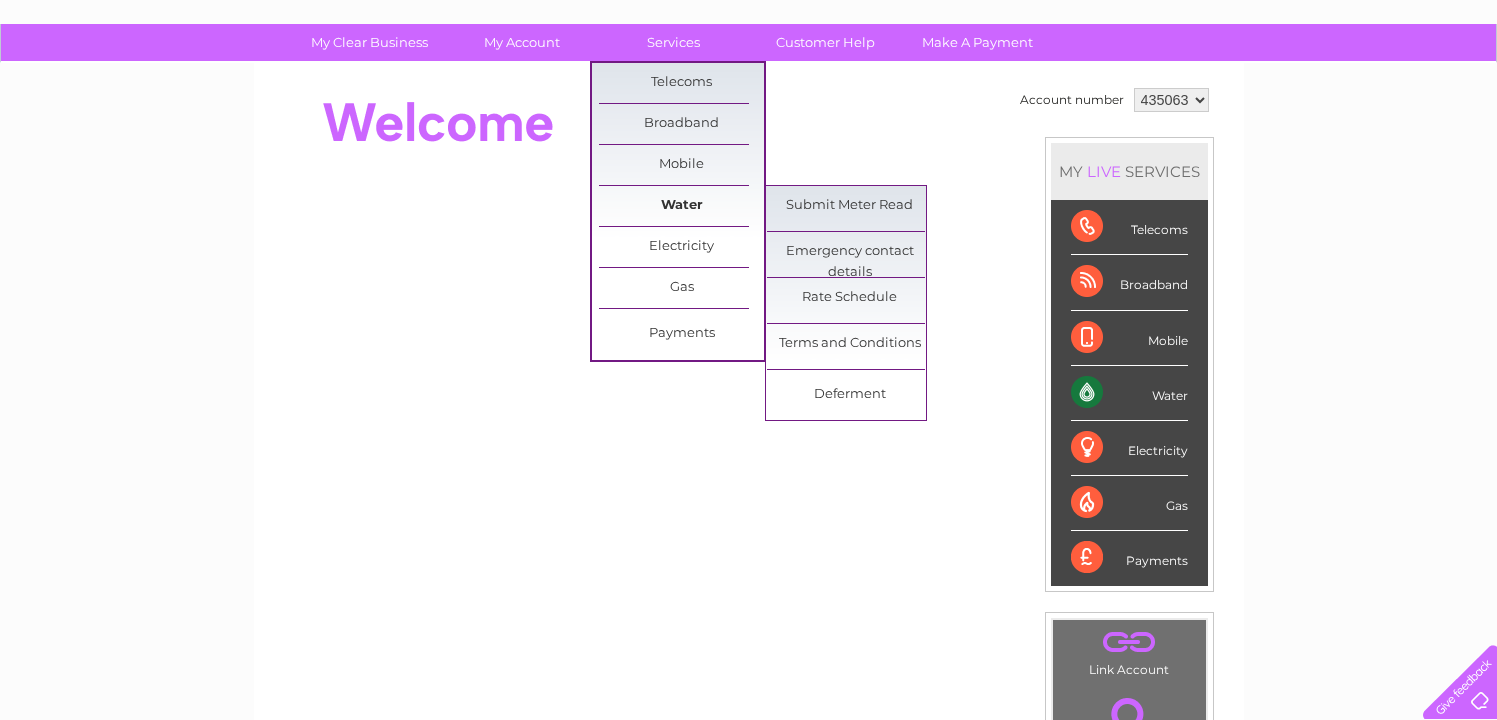click on "Water" at bounding box center [681, 206] 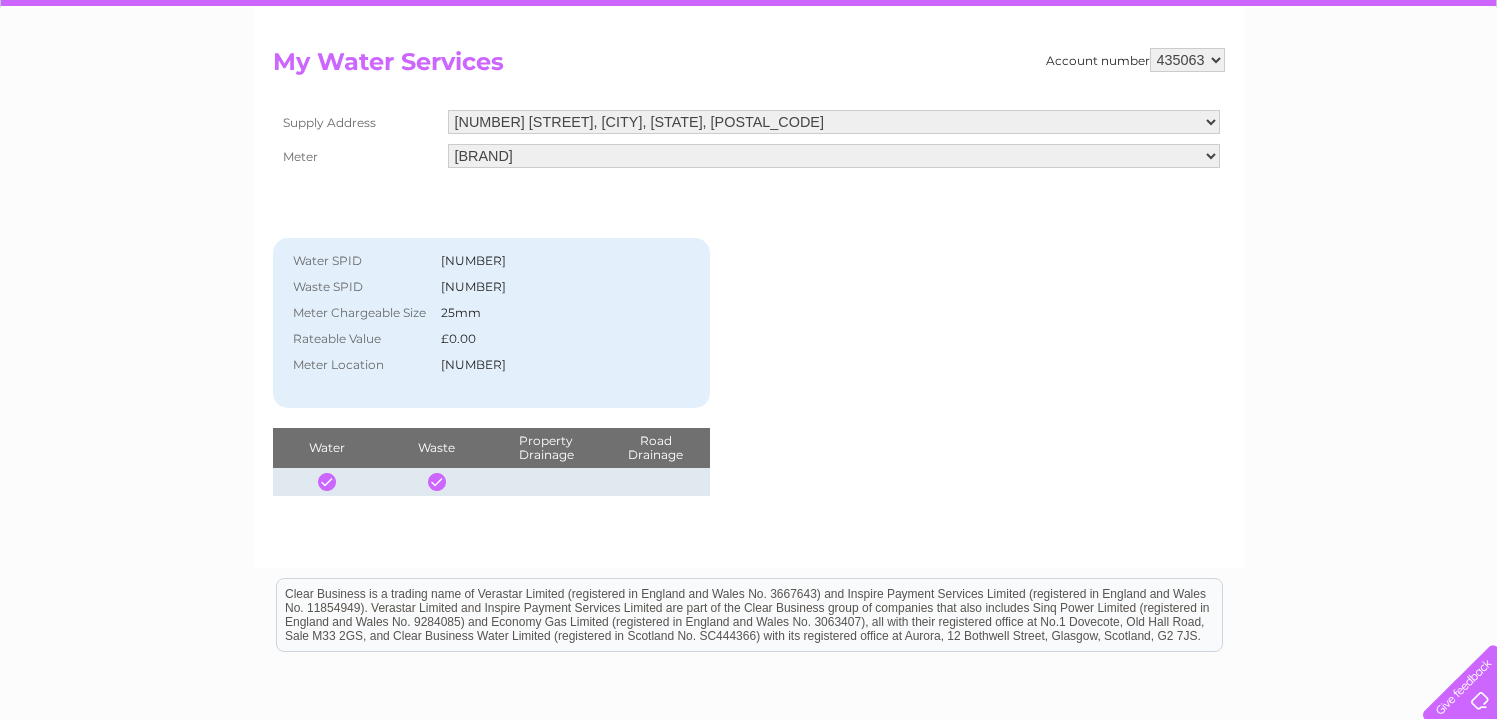 scroll, scrollTop: 0, scrollLeft: 0, axis: both 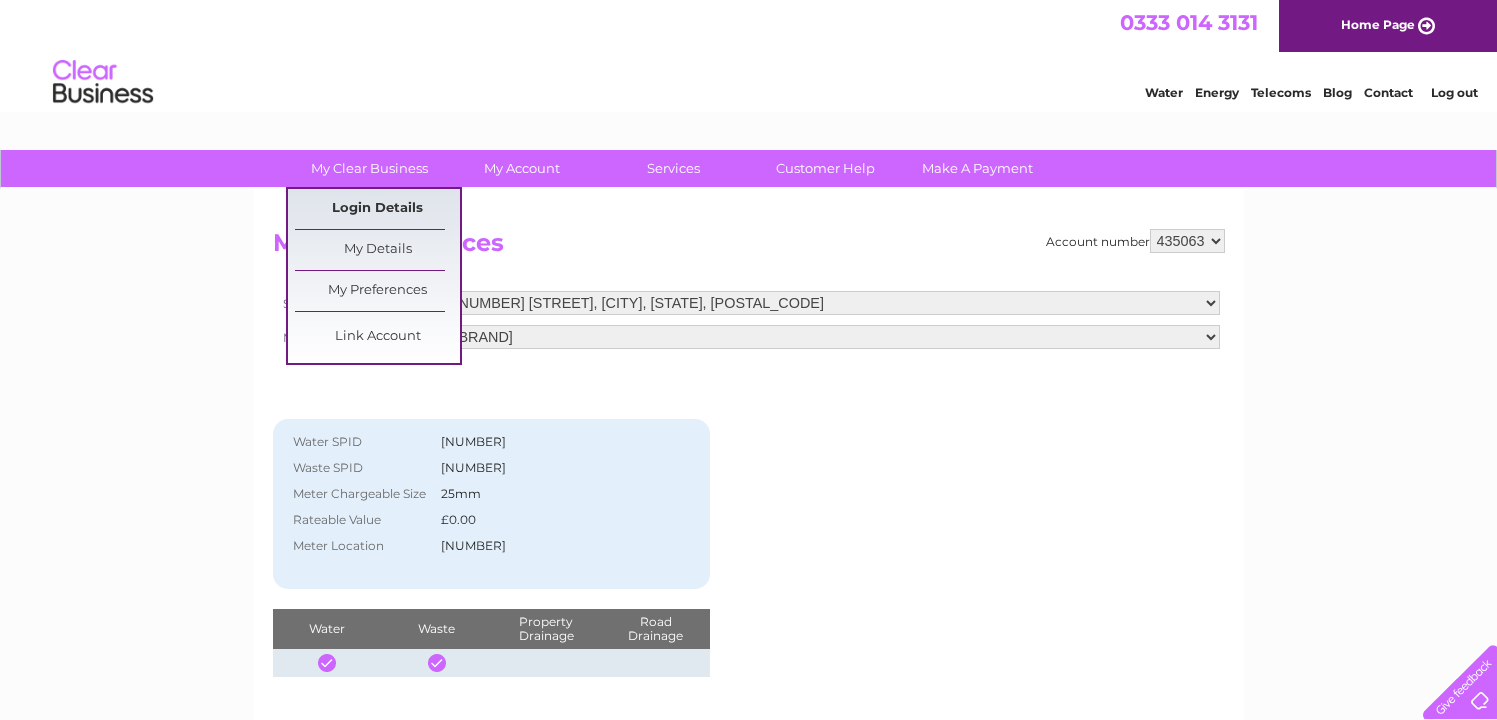 click on "Login Details" at bounding box center [377, 209] 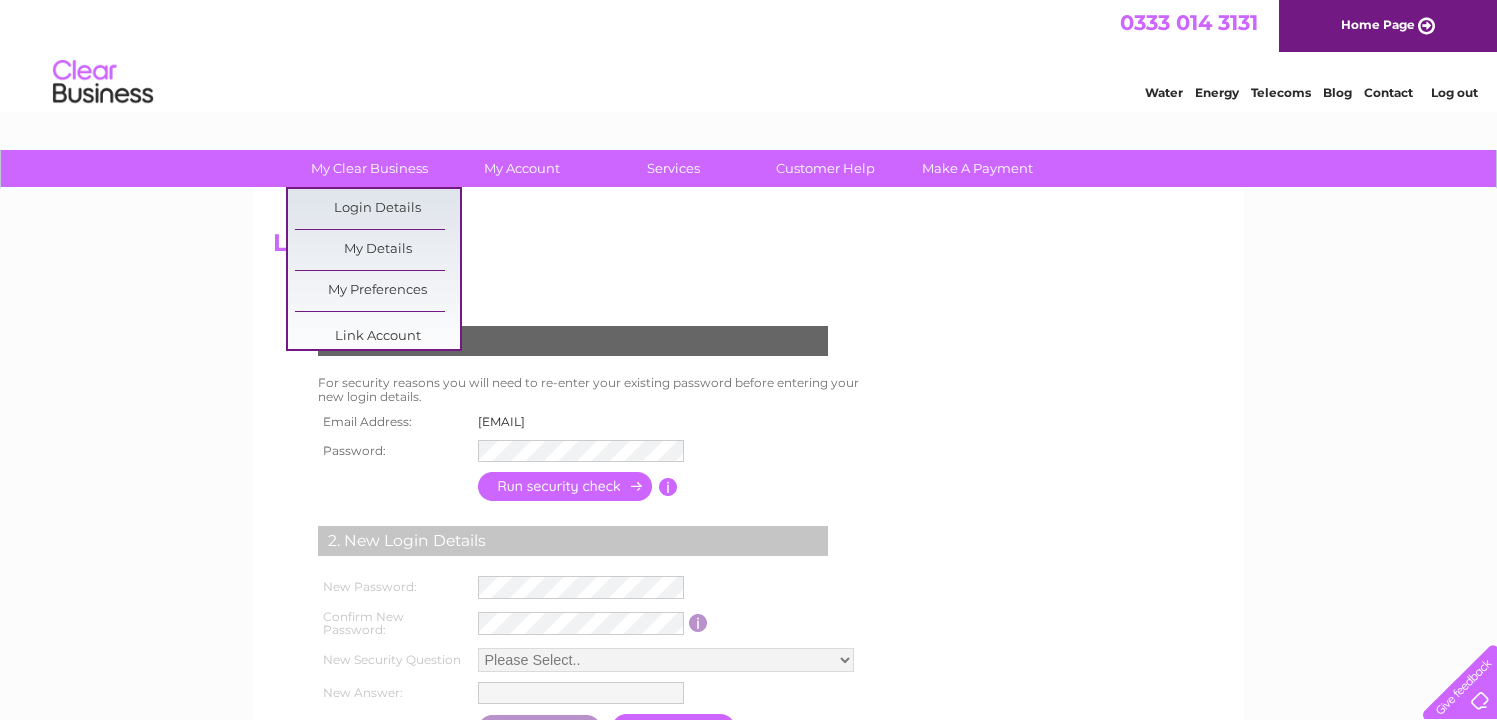 scroll, scrollTop: 0, scrollLeft: 0, axis: both 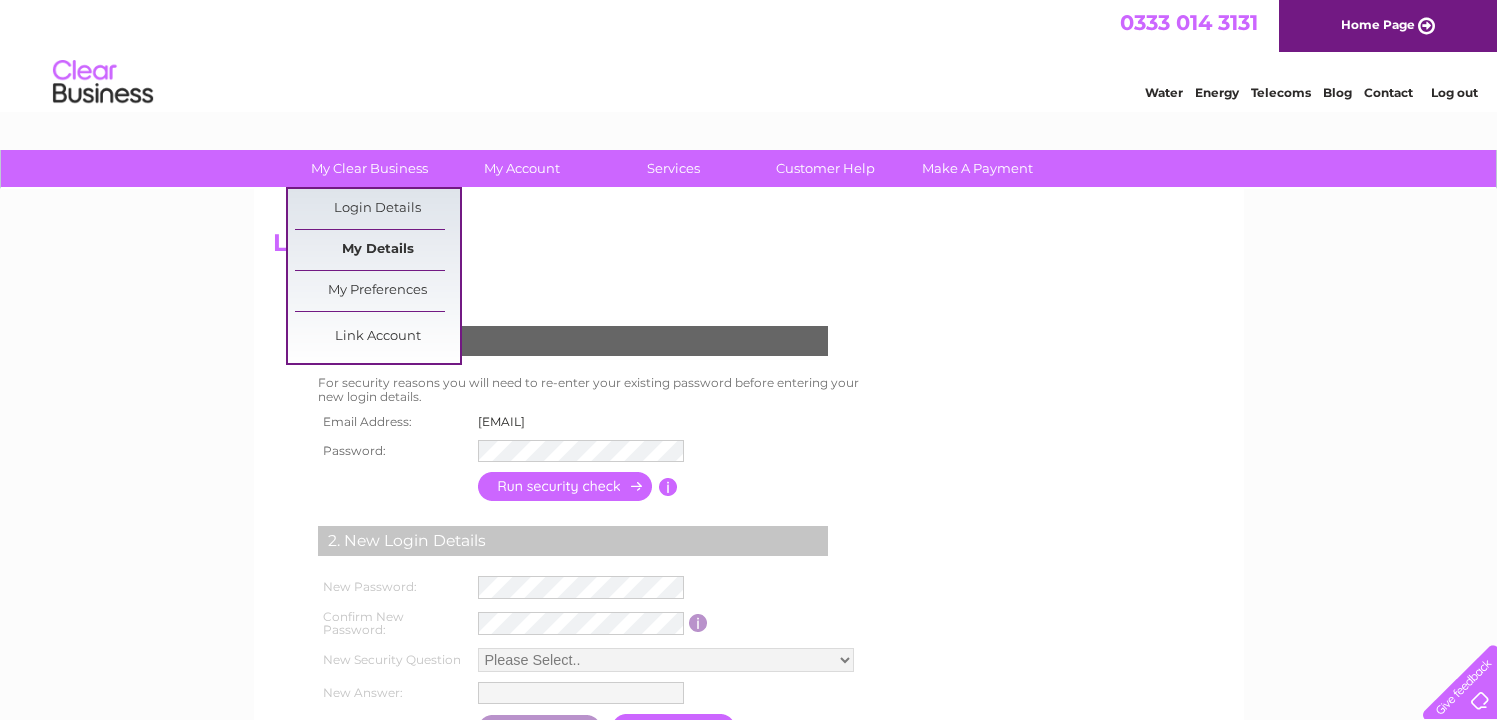 click on "My Details" at bounding box center [377, 250] 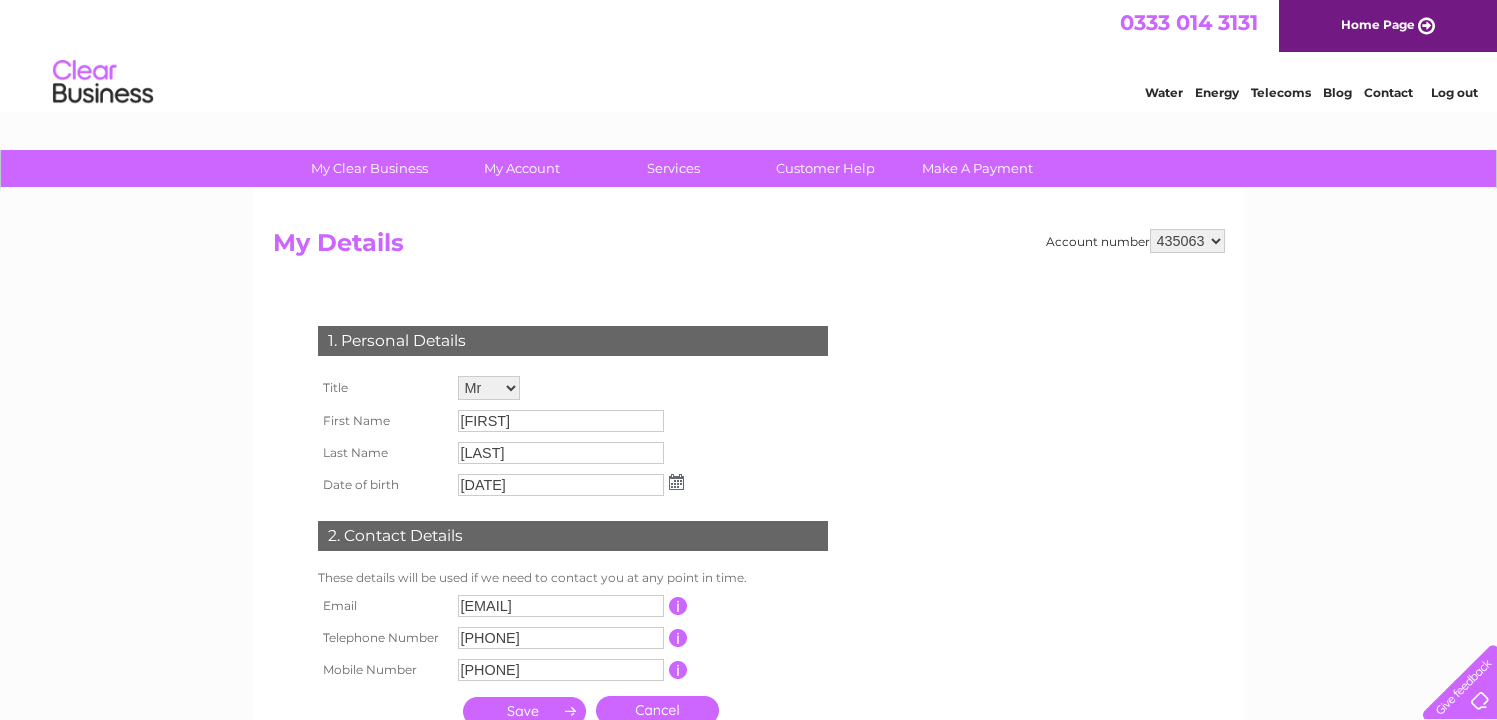 scroll, scrollTop: 0, scrollLeft: 0, axis: both 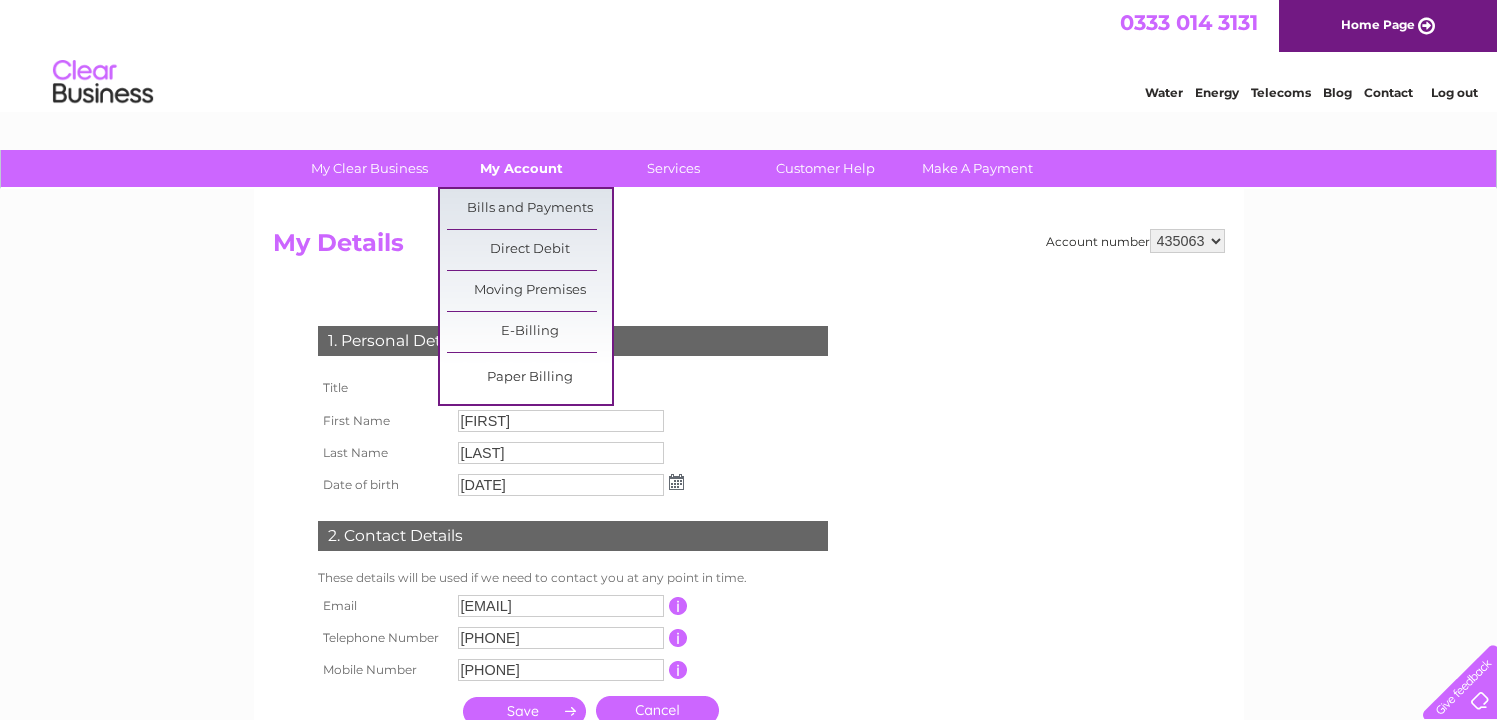 click on "My Account" at bounding box center [521, 168] 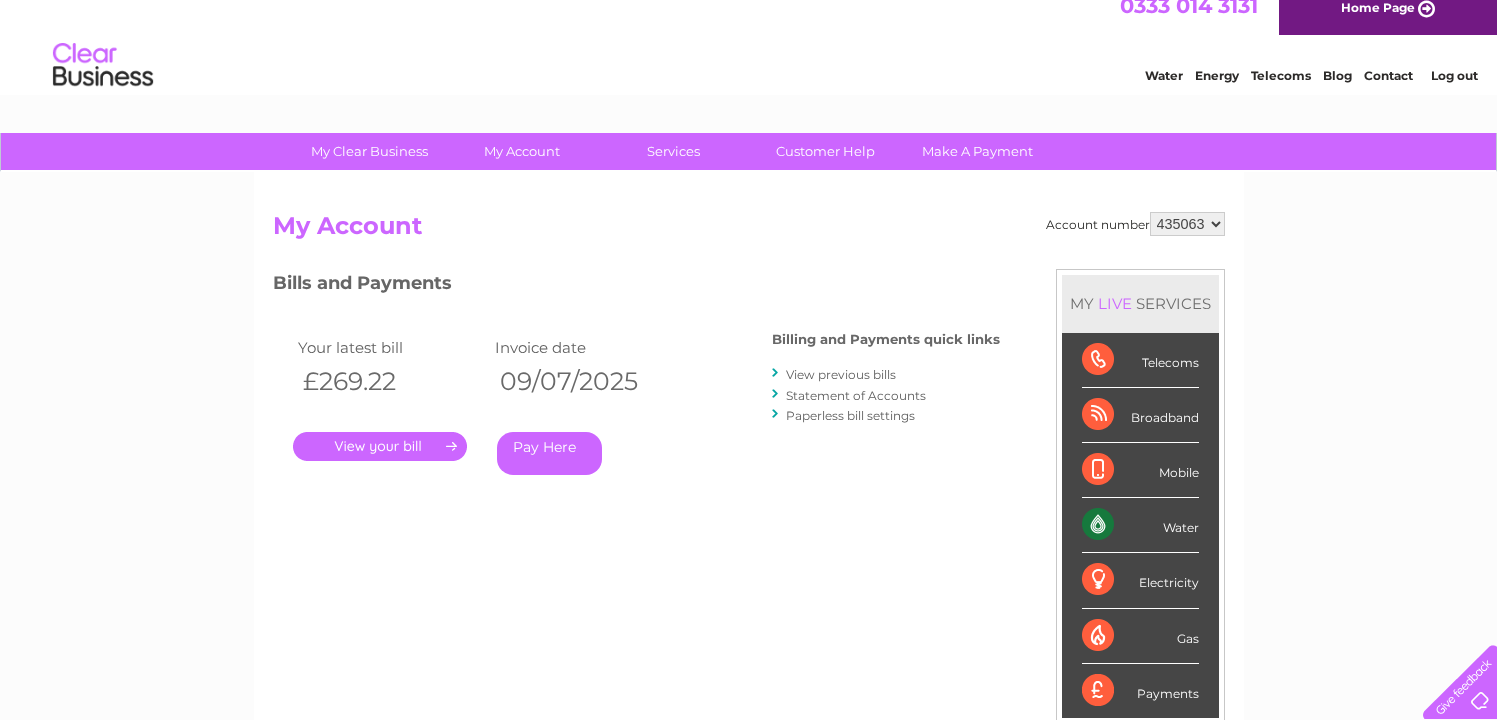 scroll, scrollTop: 25, scrollLeft: 0, axis: vertical 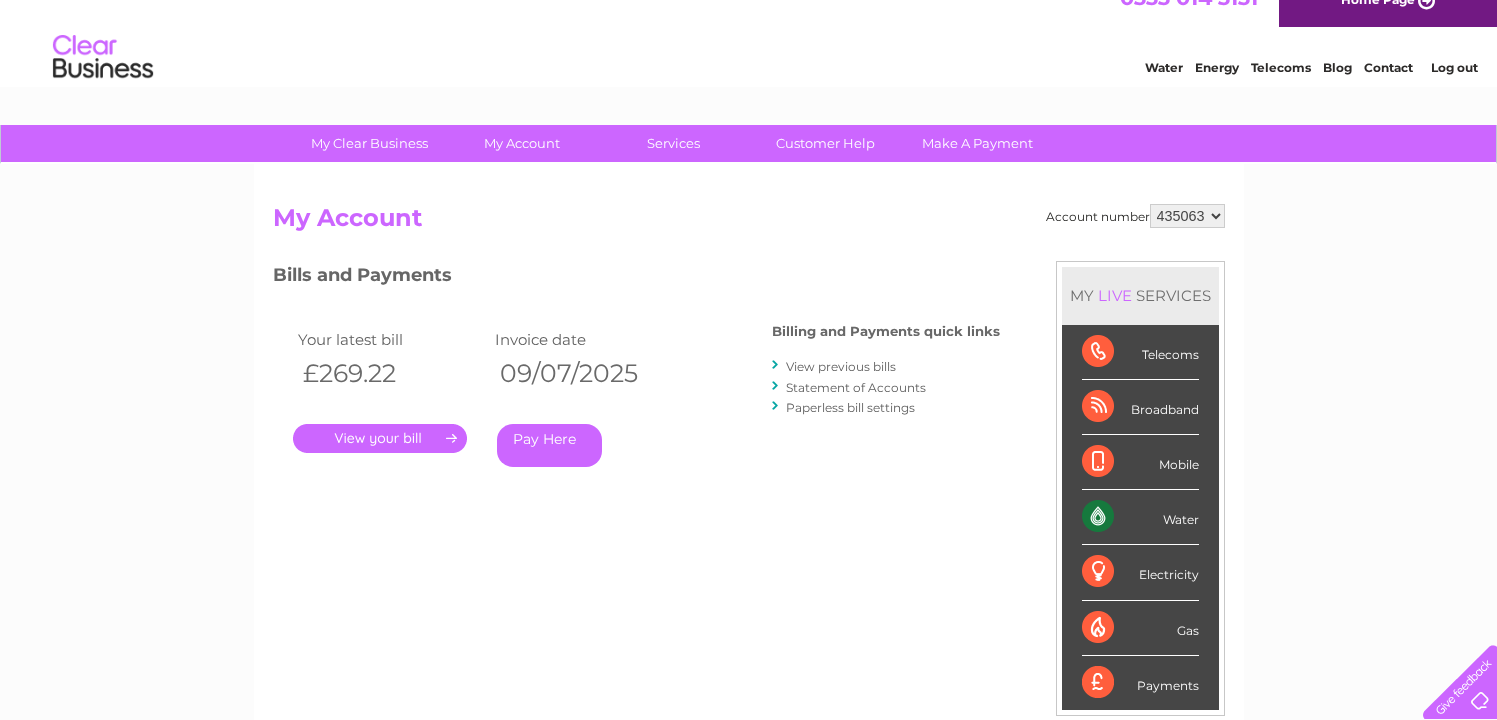 click on "." at bounding box center [380, 438] 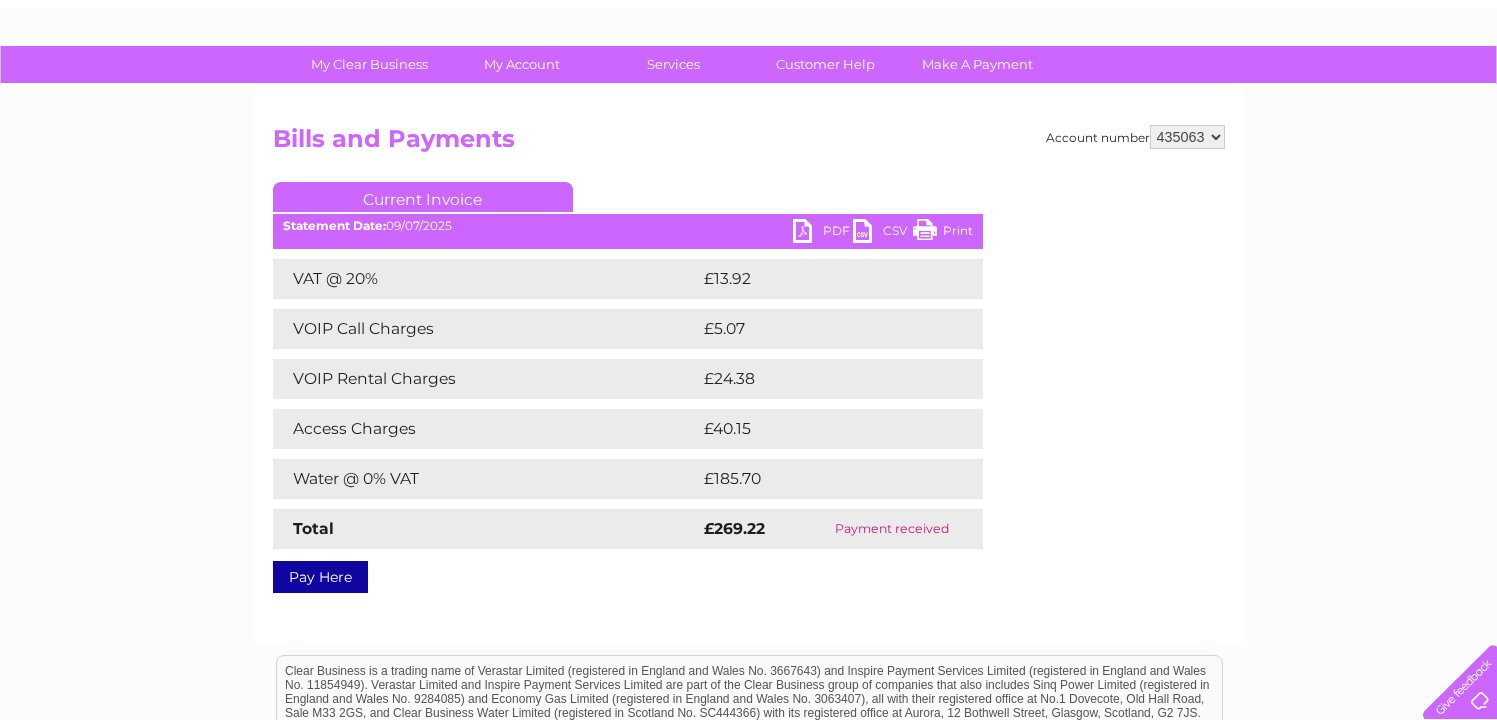 scroll, scrollTop: 108, scrollLeft: 0, axis: vertical 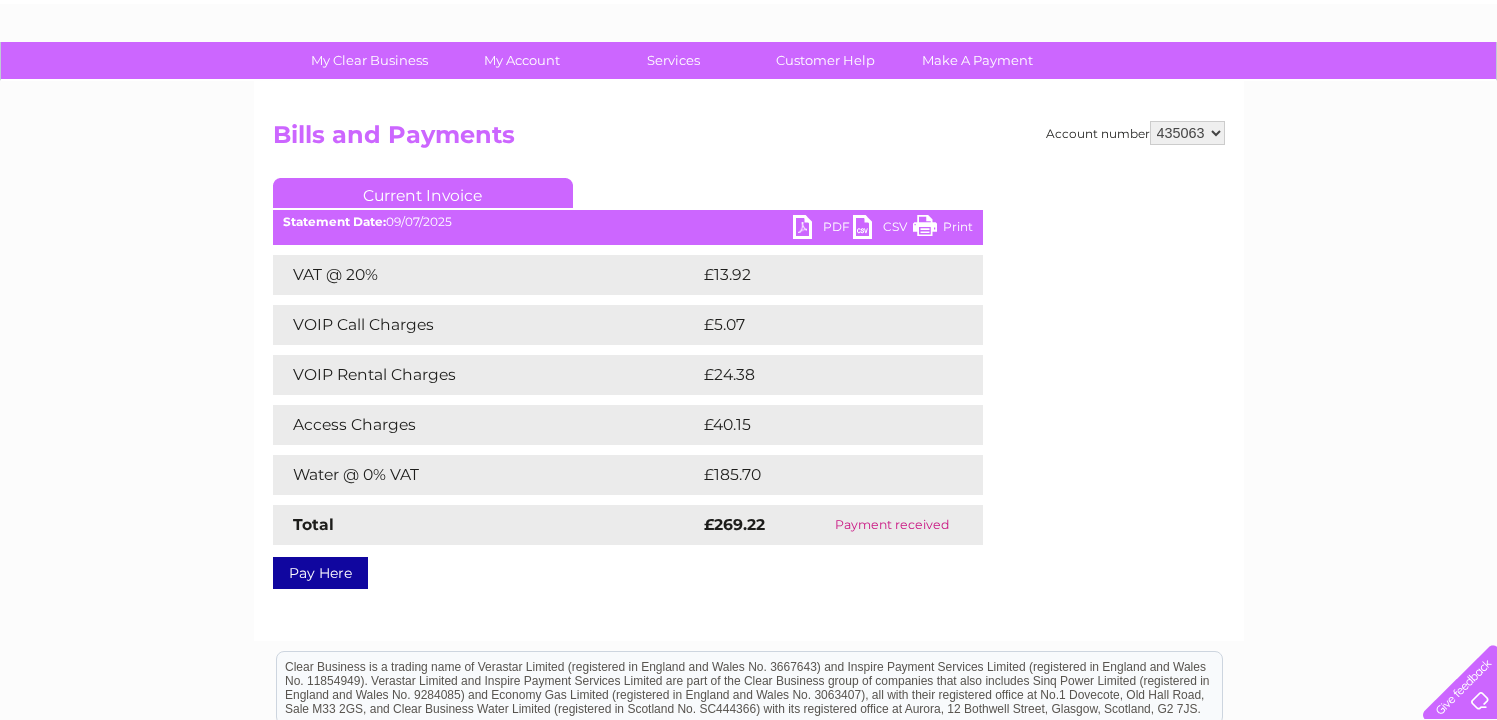 click on "£40.15" at bounding box center [820, 425] 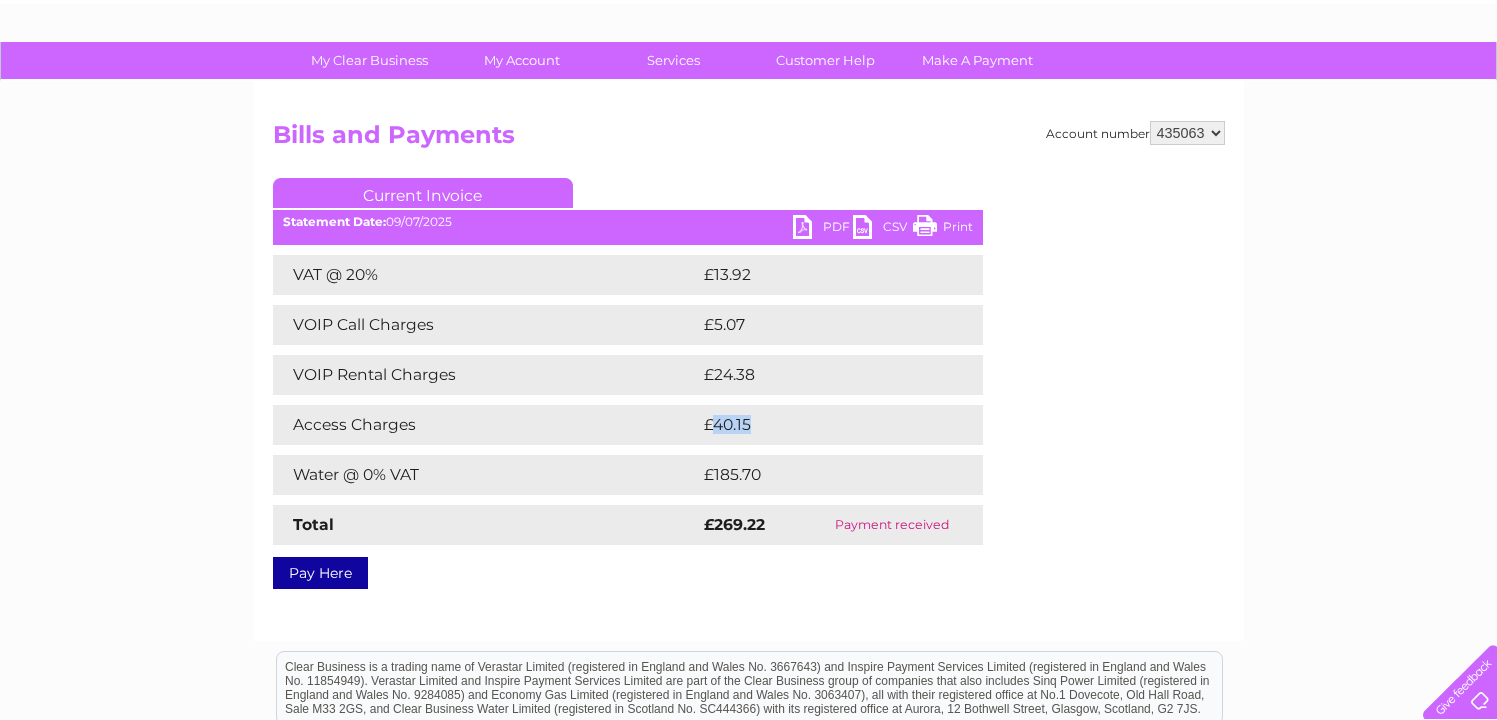 click on "£40.15" at bounding box center [820, 425] 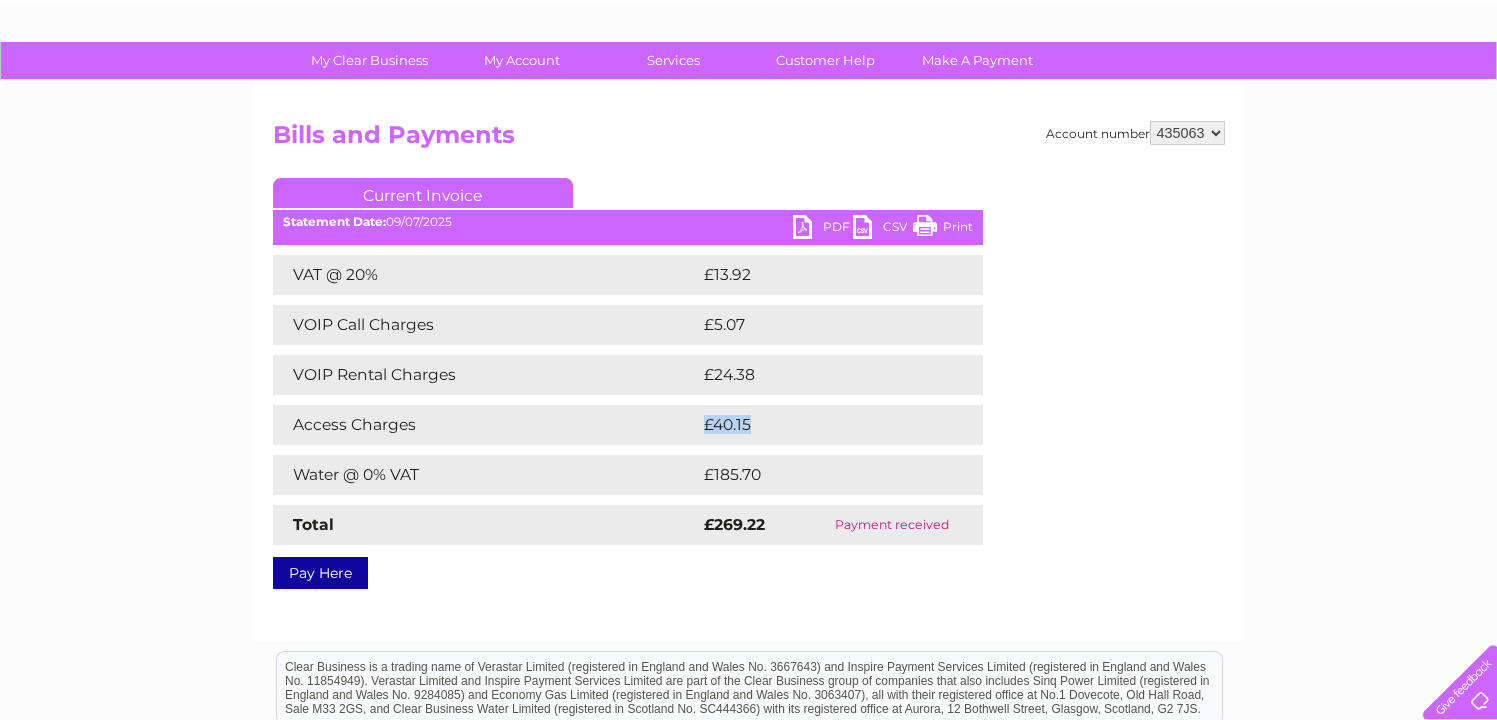 click on "£40.15" at bounding box center [820, 425] 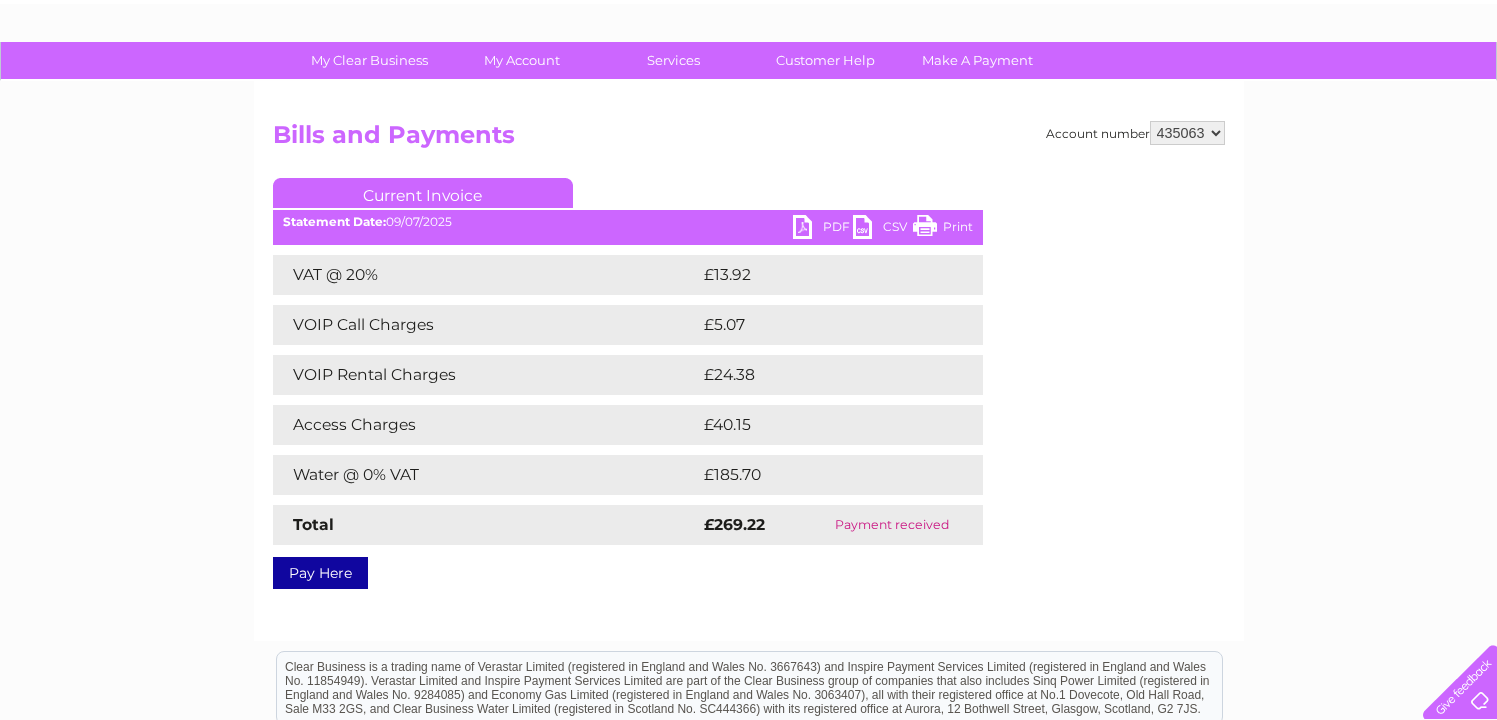 click on "£24.38" at bounding box center (821, 375) 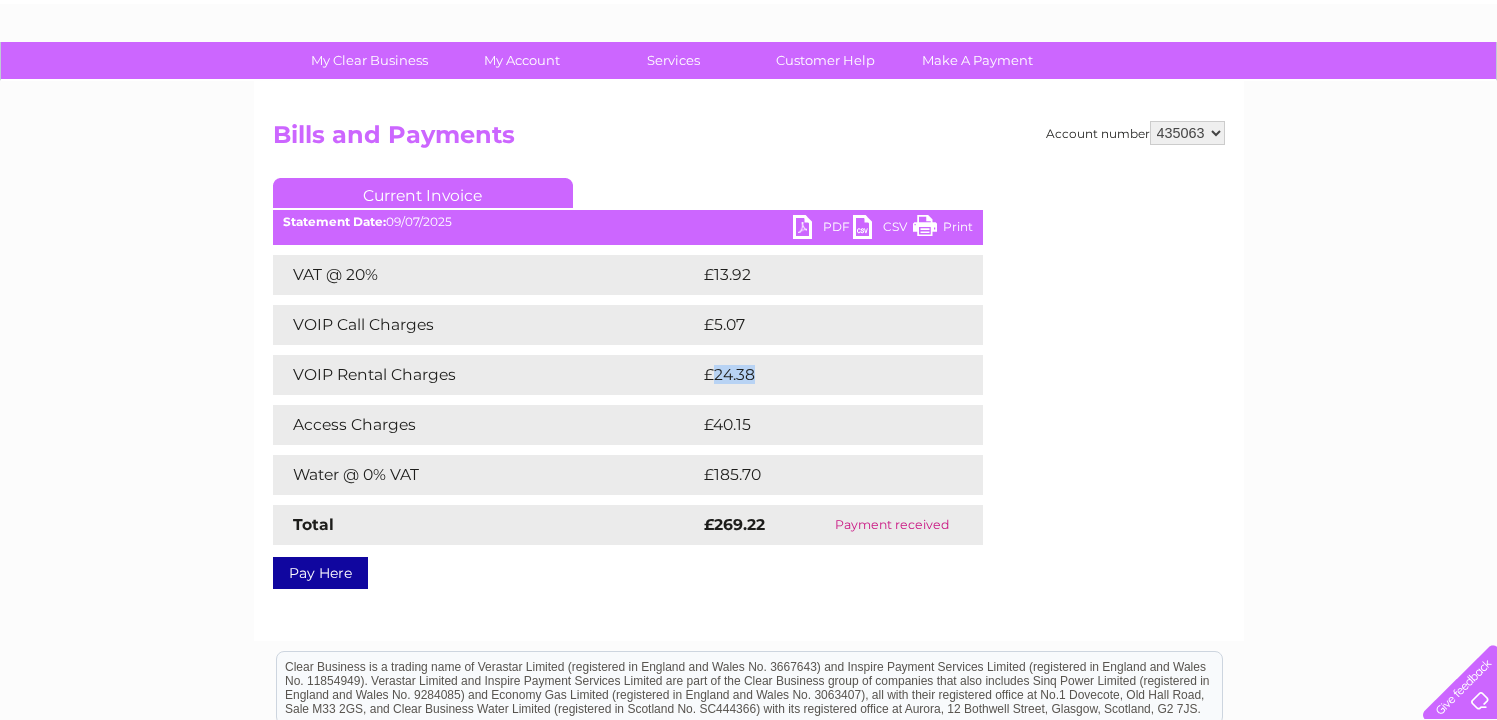drag, startPoint x: 738, startPoint y: 370, endPoint x: 747, endPoint y: 298, distance: 72.56032 